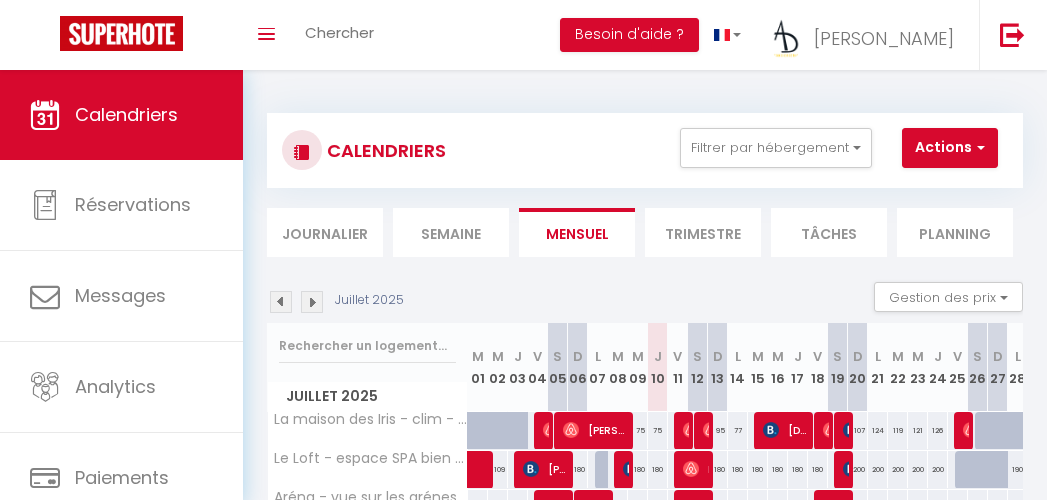 scroll, scrollTop: 231, scrollLeft: 0, axis: vertical 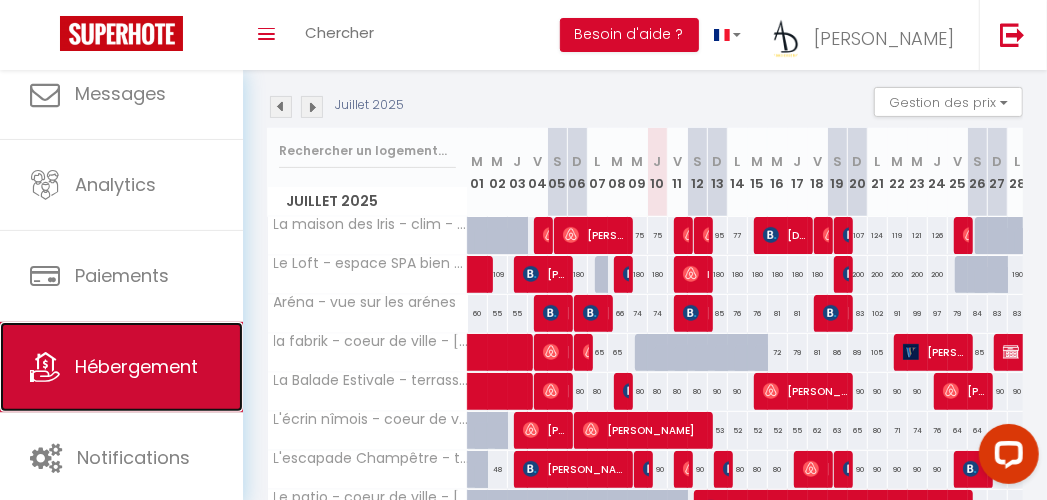 click on "Hébergement" at bounding box center [136, 366] 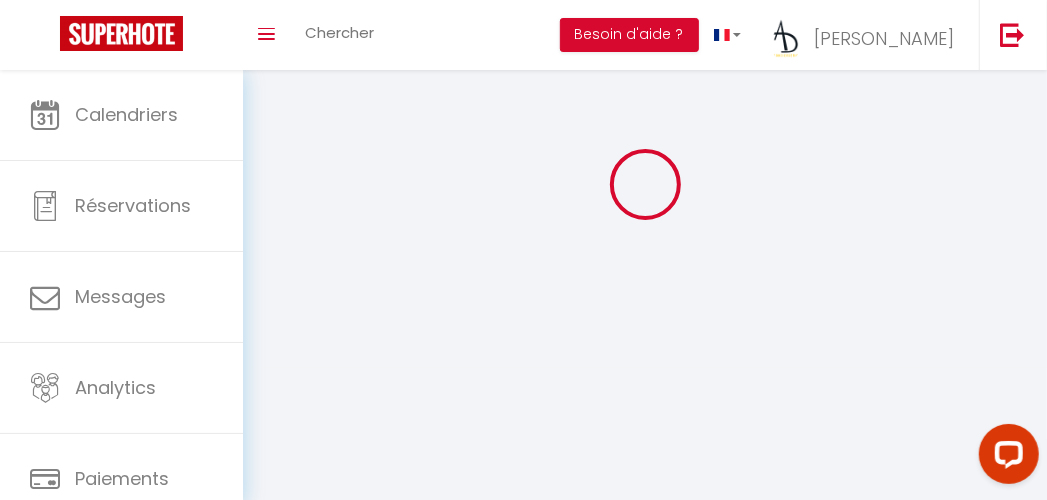 scroll, scrollTop: 0, scrollLeft: 0, axis: both 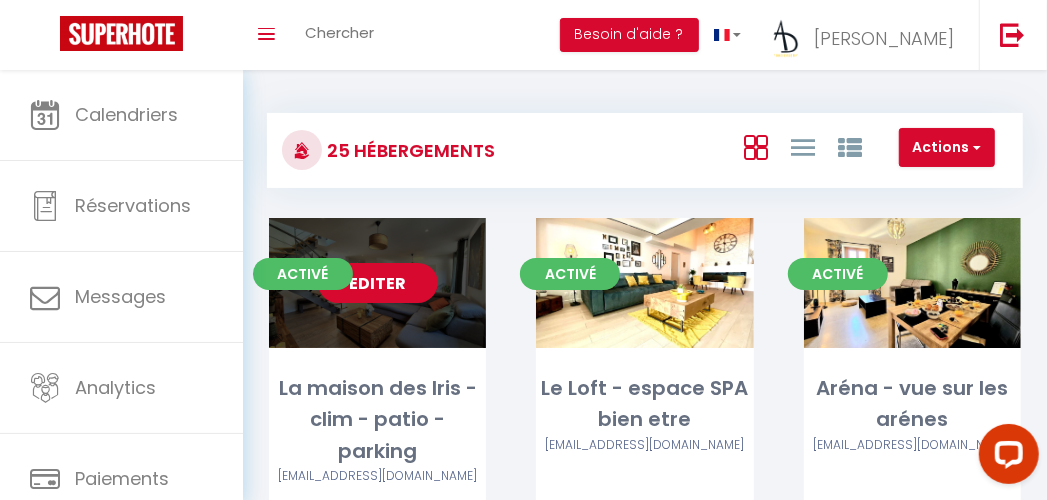 click on "Editer" at bounding box center (378, 283) 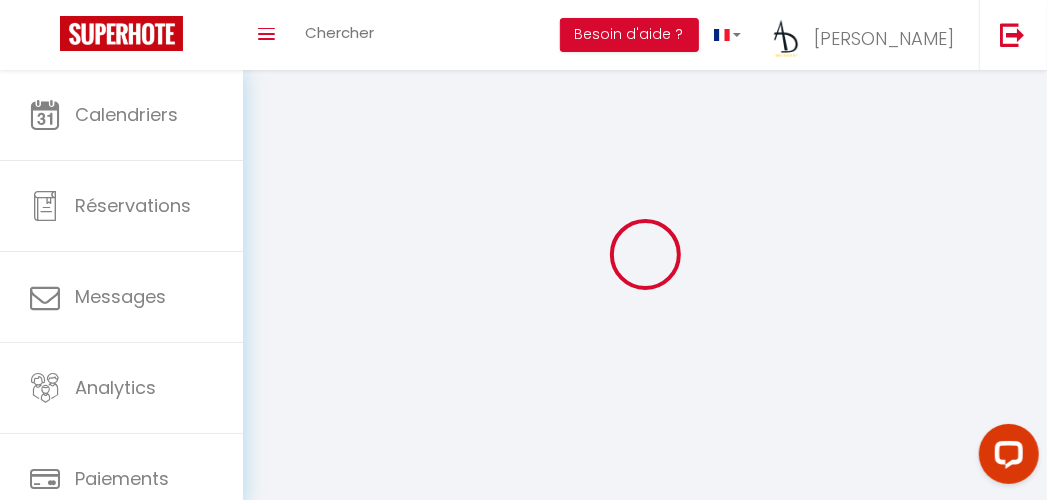 select 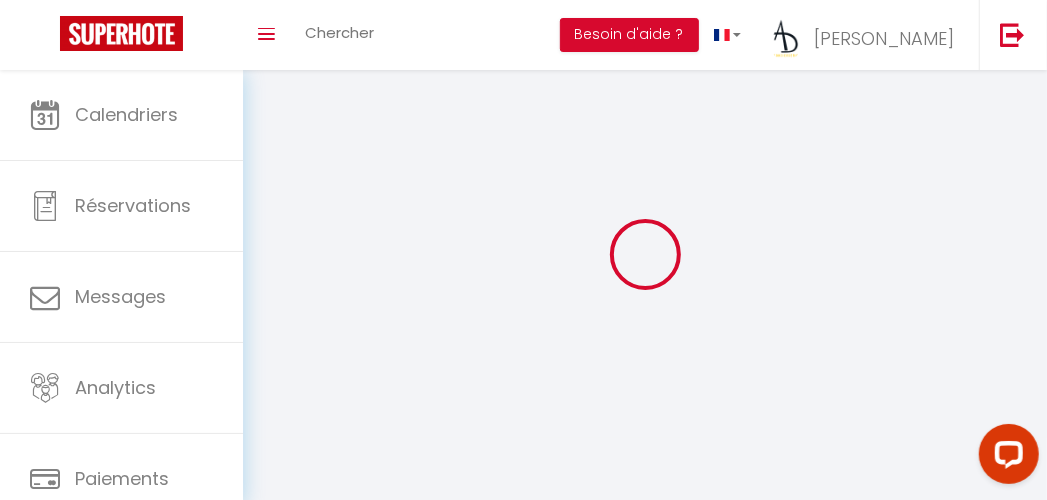 select 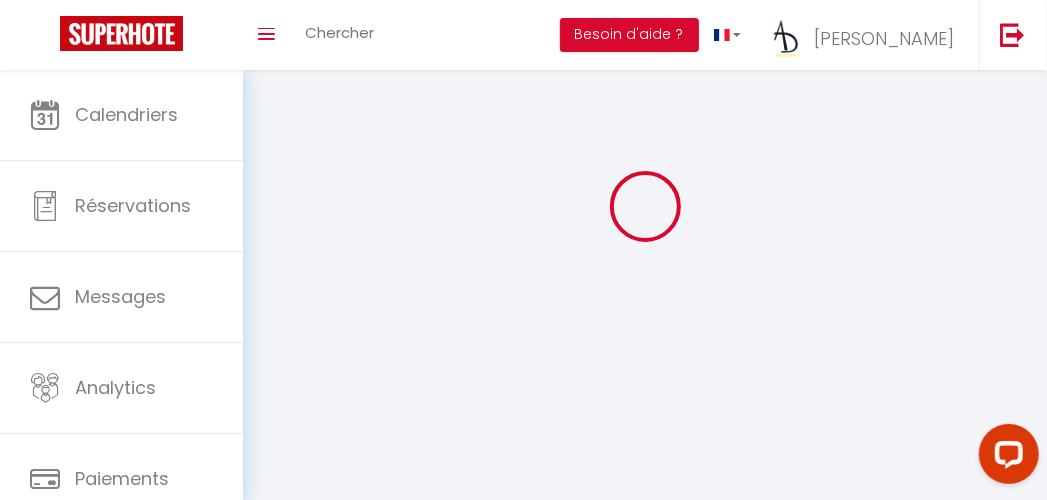 type on "La maison  des Iris - clim - patio - parking" 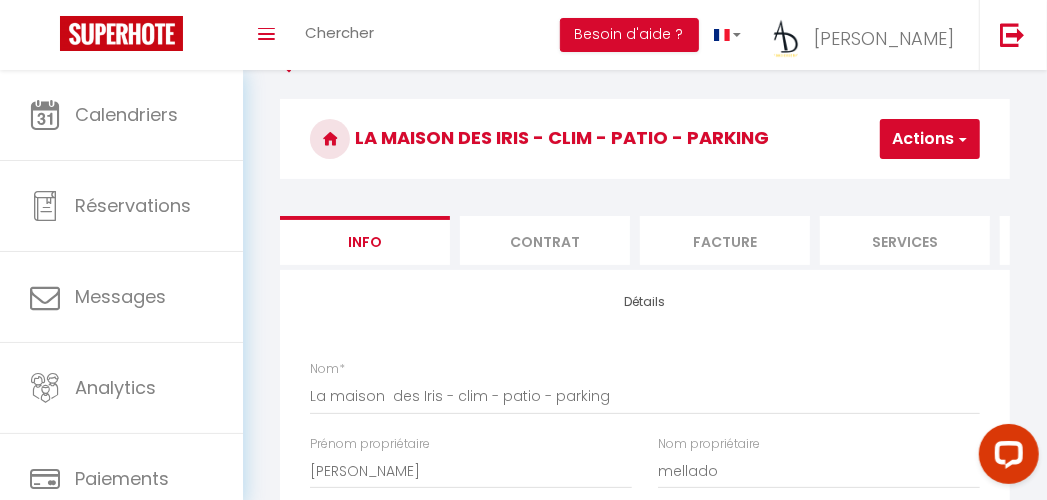 checkbox on "true" 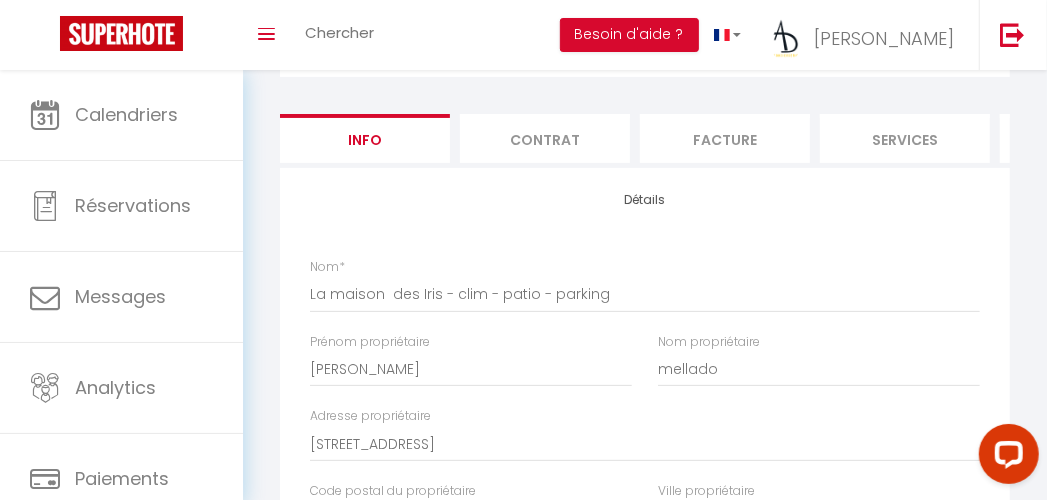 scroll, scrollTop: 149, scrollLeft: 0, axis: vertical 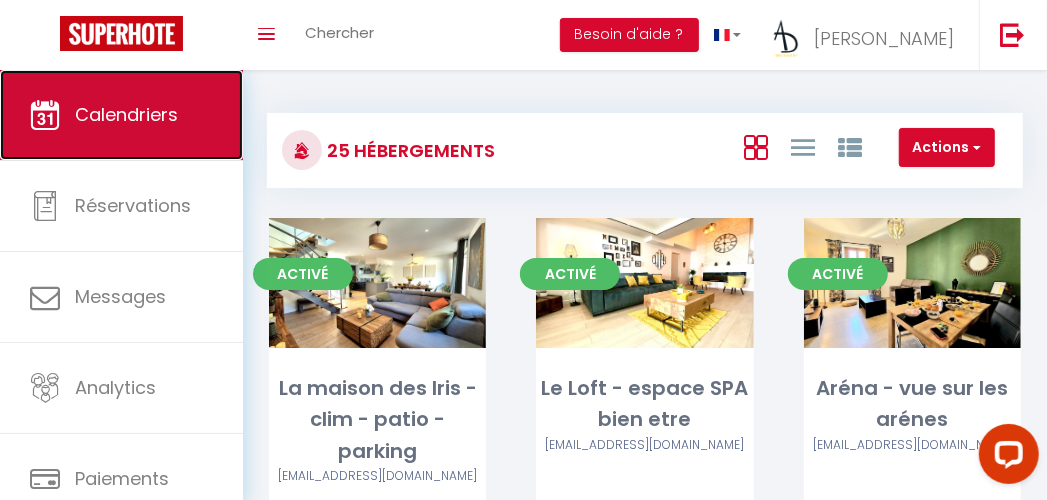click on "Calendriers" at bounding box center (121, 115) 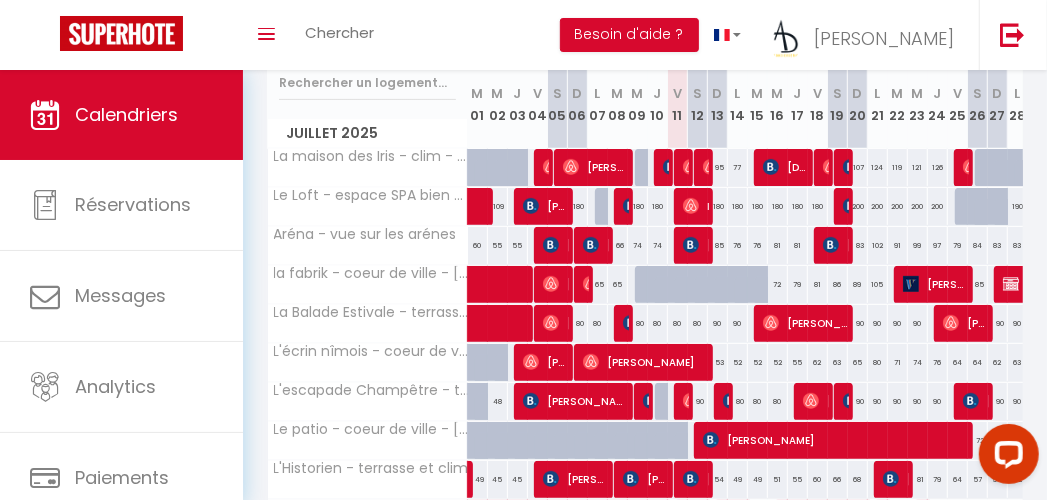 scroll, scrollTop: 264, scrollLeft: 0, axis: vertical 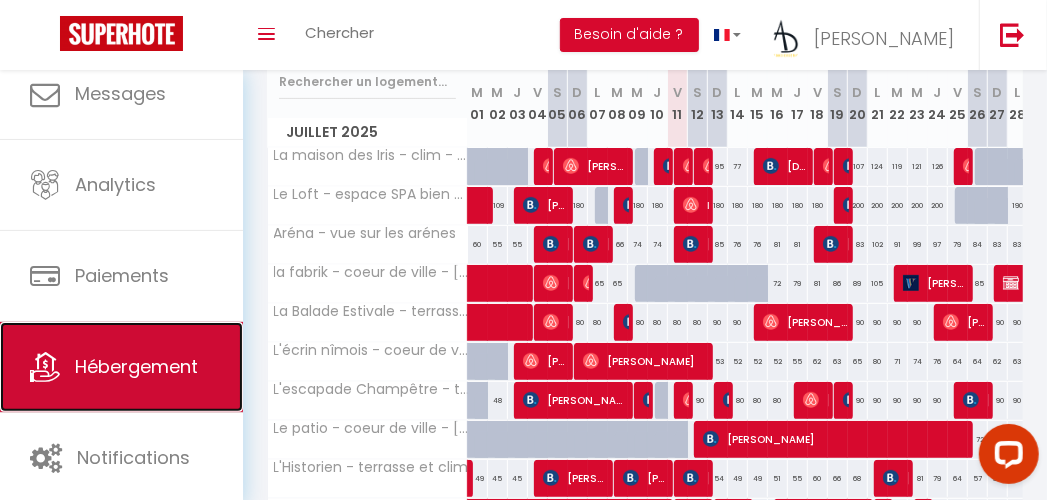 click on "Hébergement" at bounding box center (136, 366) 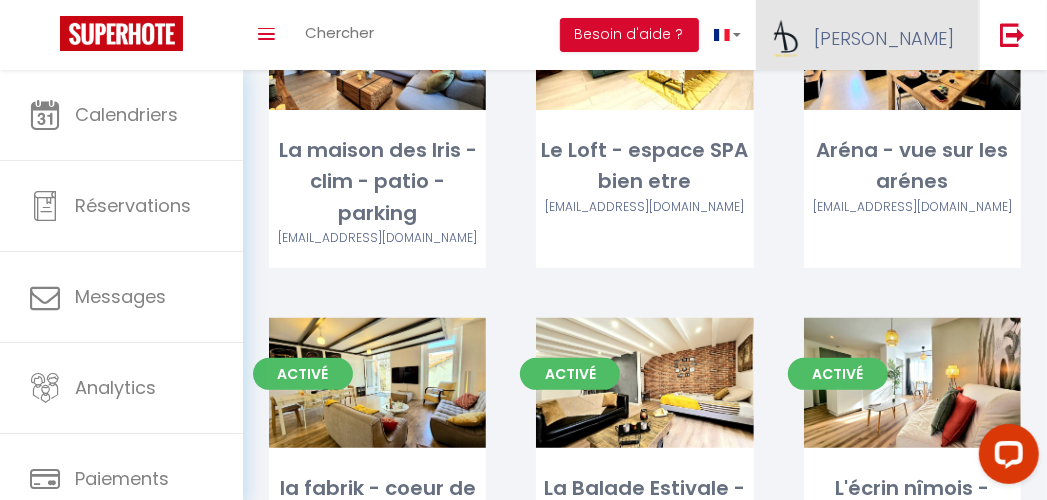 scroll, scrollTop: 0, scrollLeft: 0, axis: both 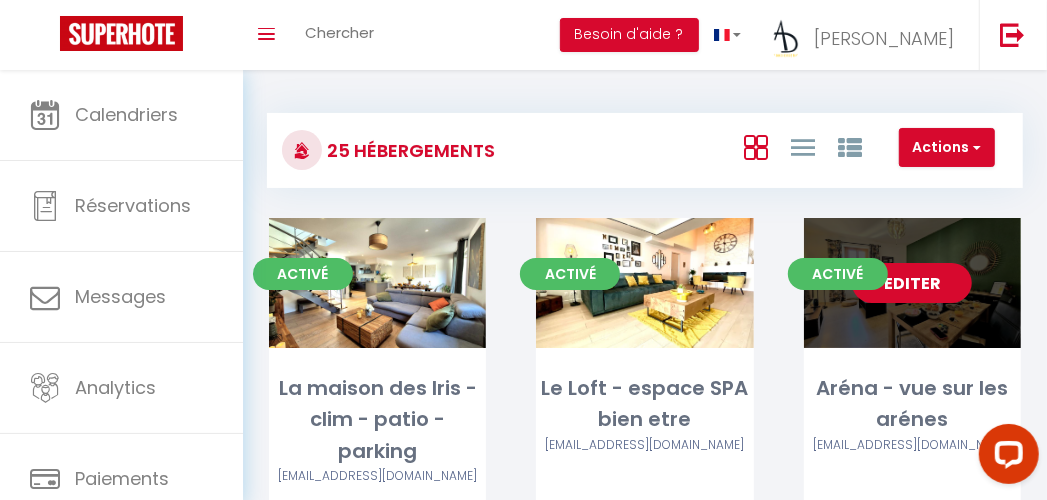 click on "Editer" at bounding box center (912, 283) 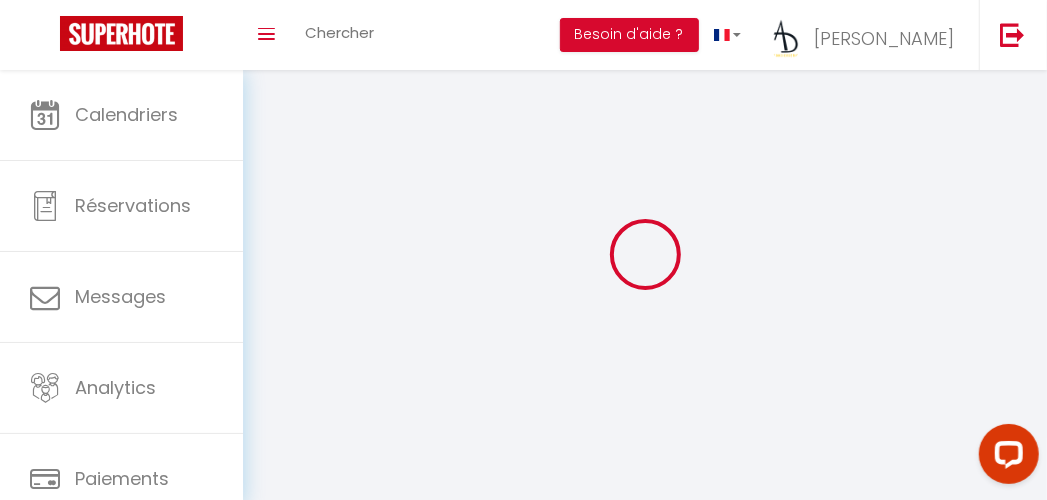 select 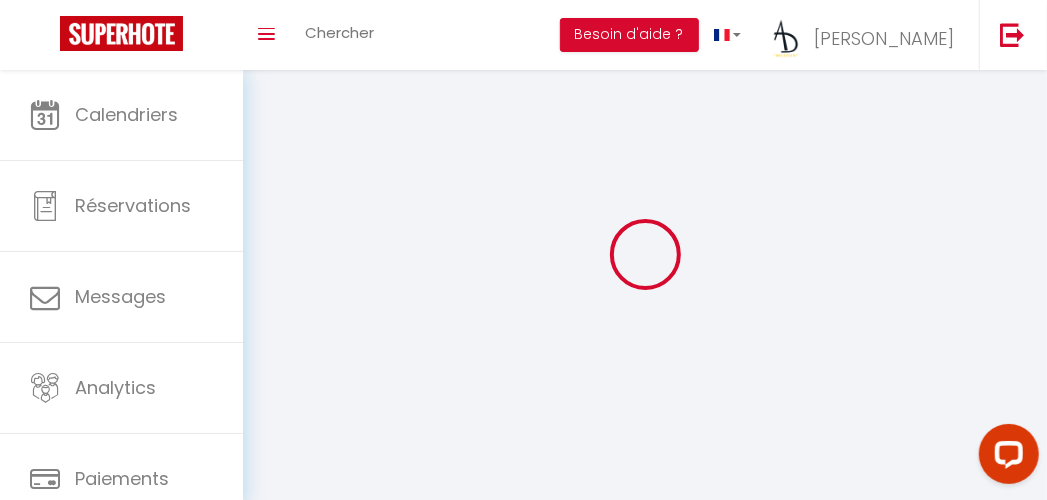 select 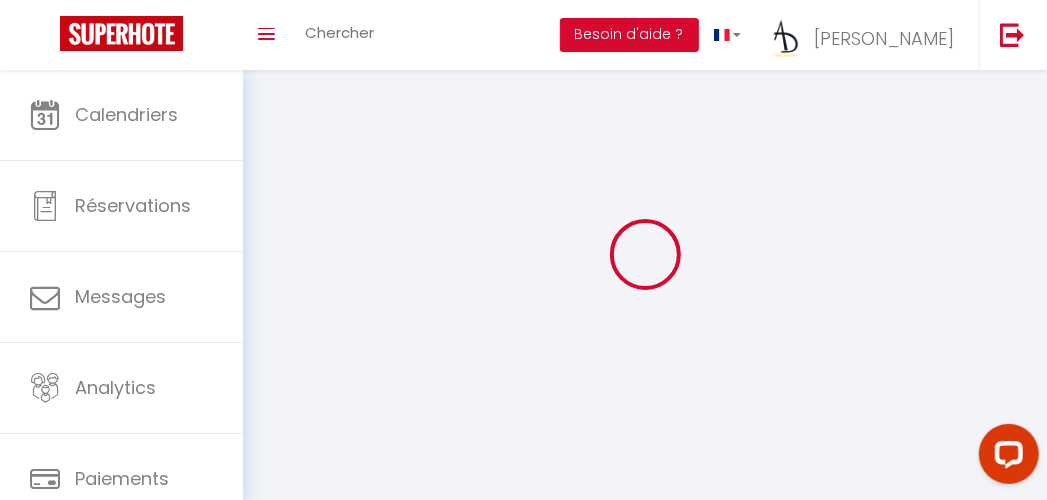 select 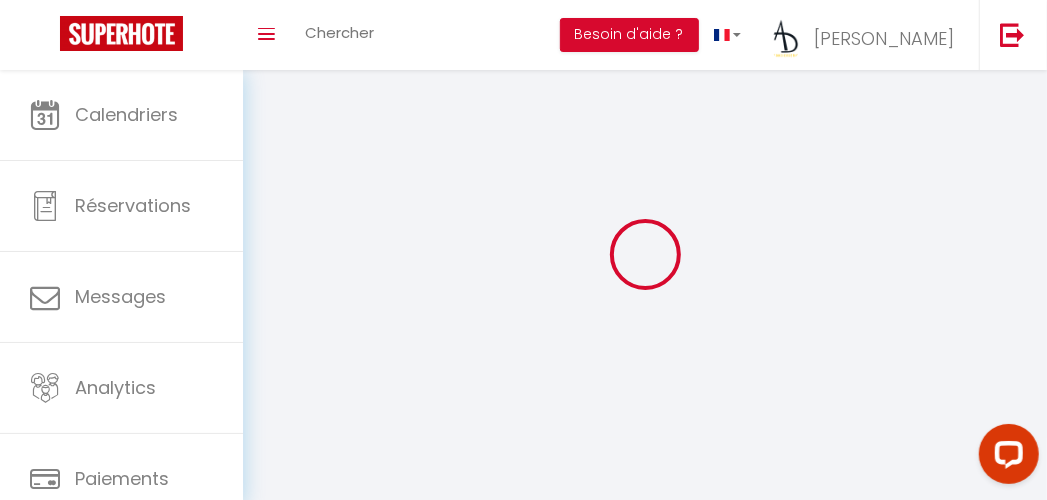 select 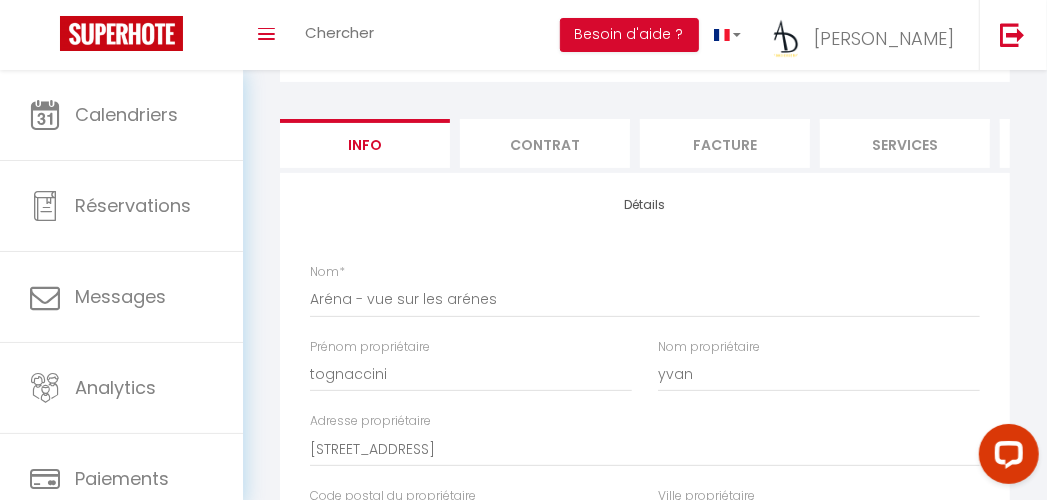 scroll, scrollTop: 142, scrollLeft: 0, axis: vertical 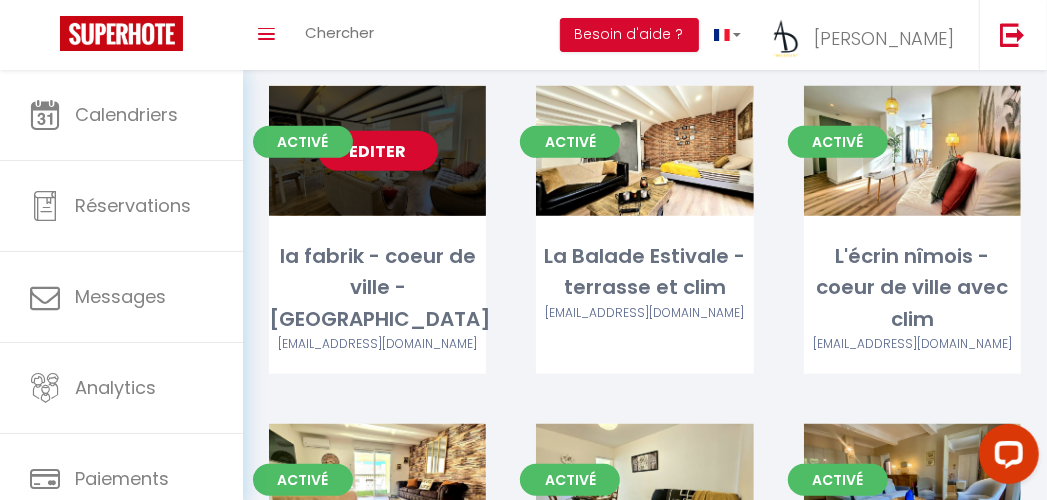 click on "Editer" at bounding box center (378, 151) 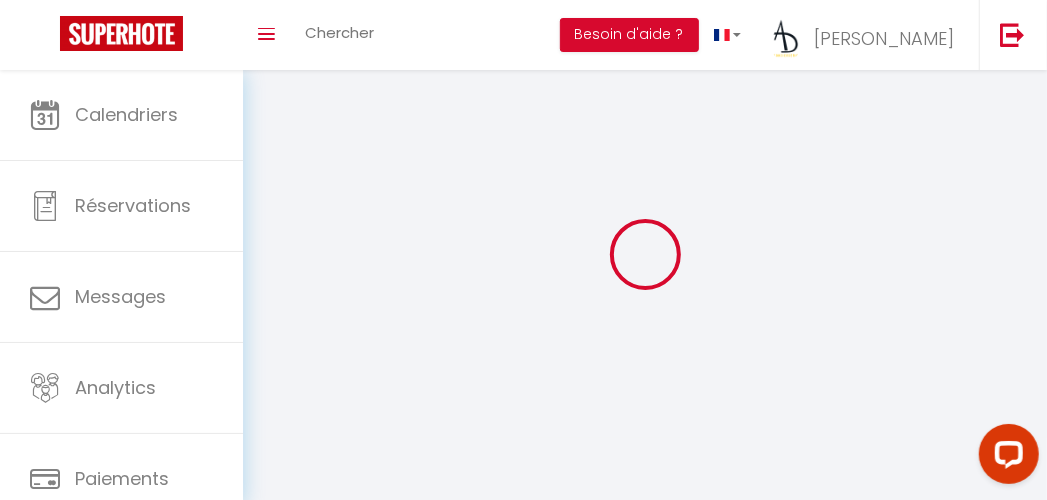 scroll, scrollTop: 25, scrollLeft: 0, axis: vertical 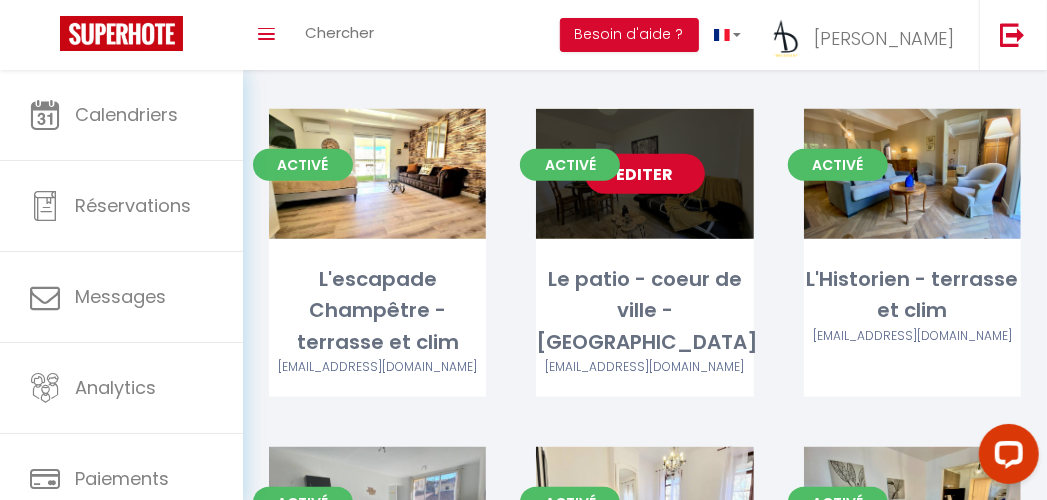 click on "Editer" at bounding box center [645, 174] 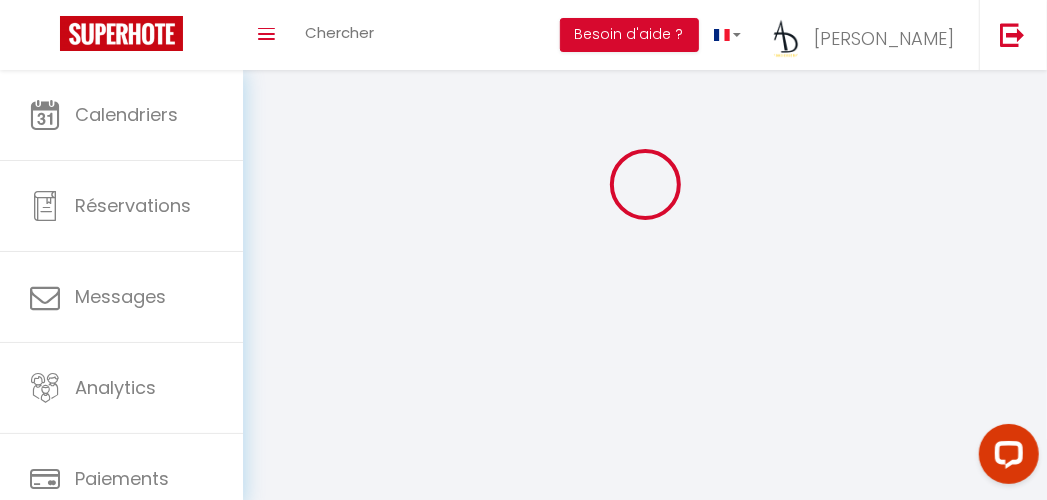 scroll, scrollTop: 0, scrollLeft: 0, axis: both 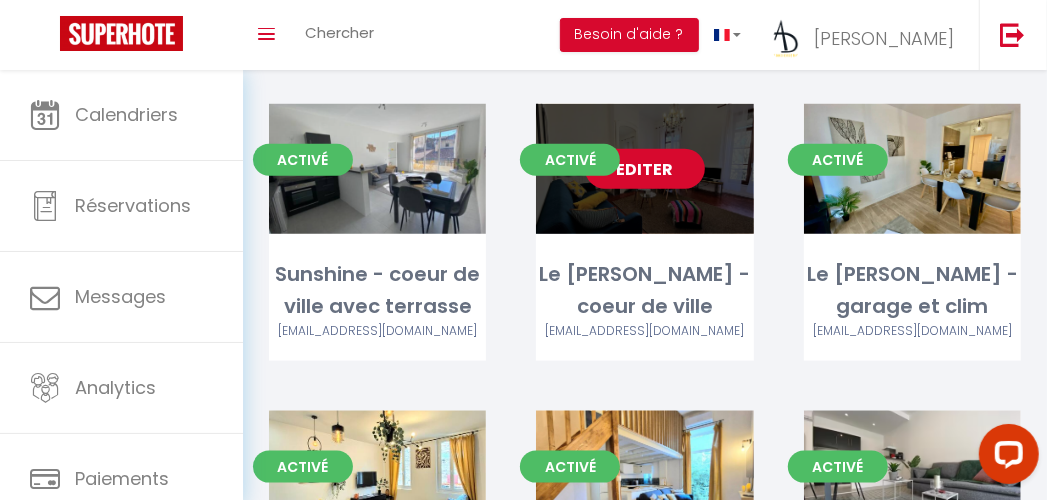 click on "Editer" at bounding box center (645, 169) 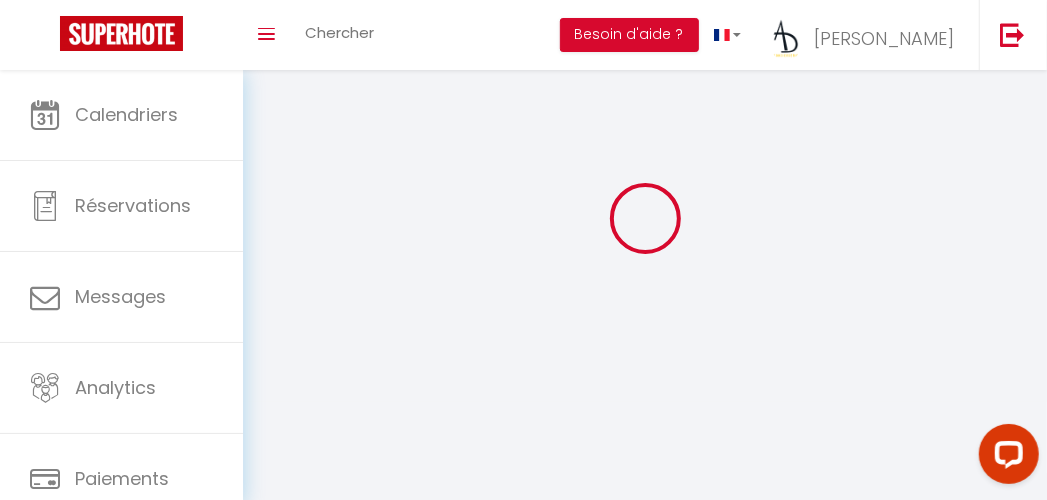 scroll, scrollTop: 45, scrollLeft: 0, axis: vertical 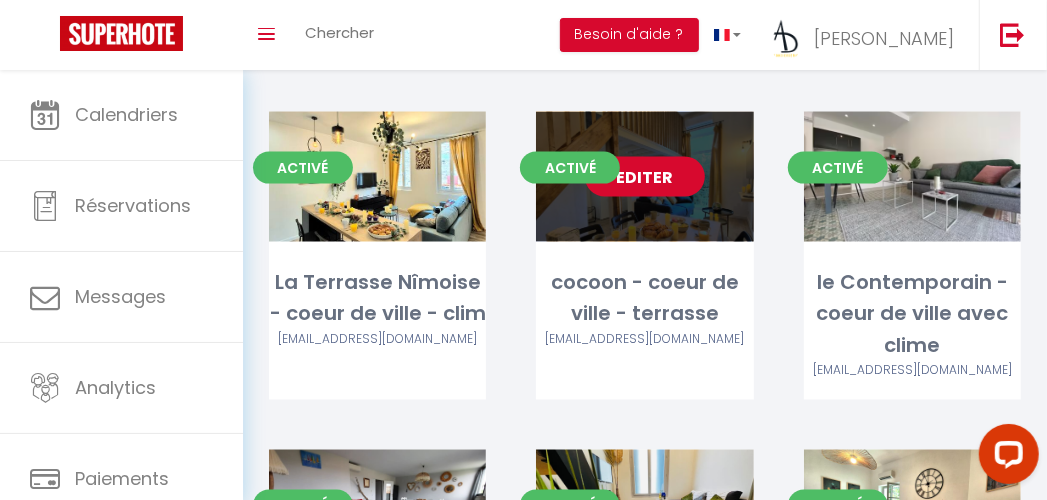 click on "Editer" at bounding box center (645, 177) 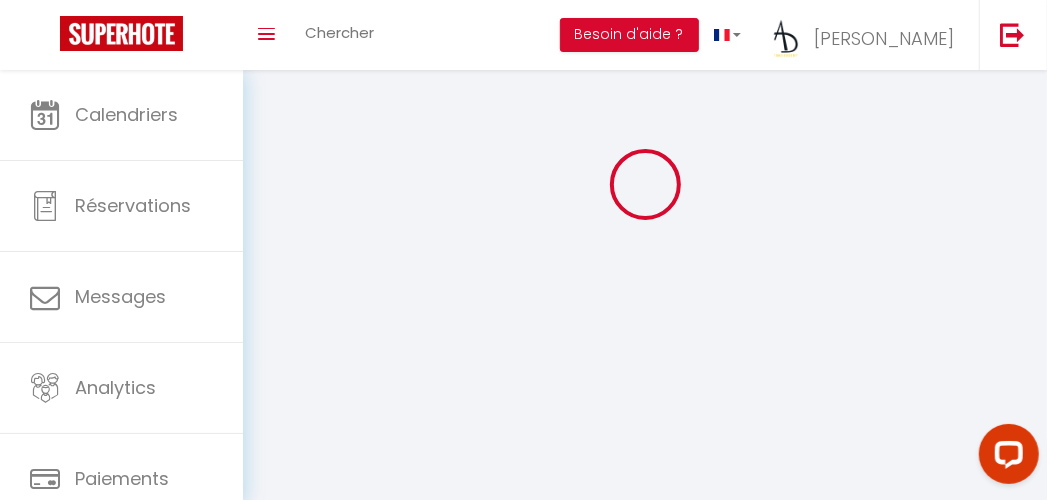 scroll, scrollTop: 20, scrollLeft: 0, axis: vertical 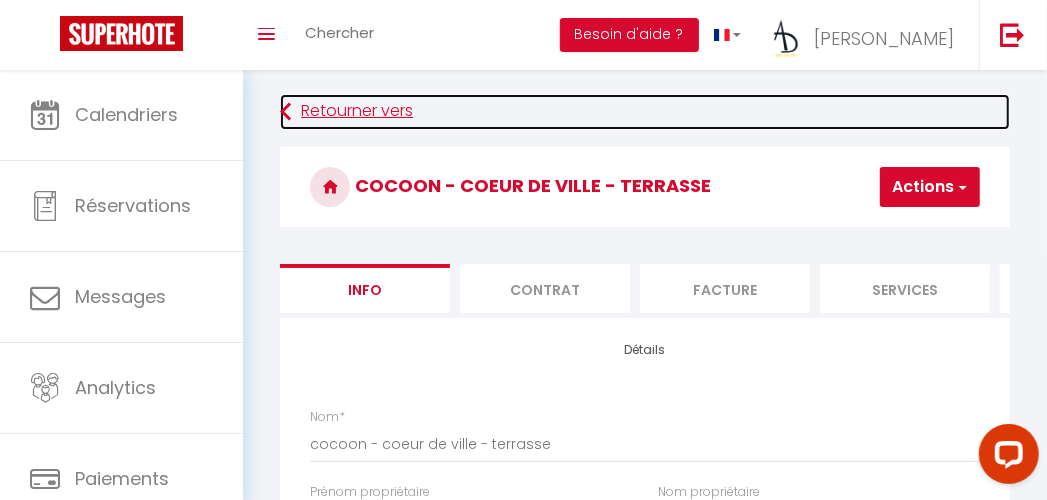 click at bounding box center [285, 112] 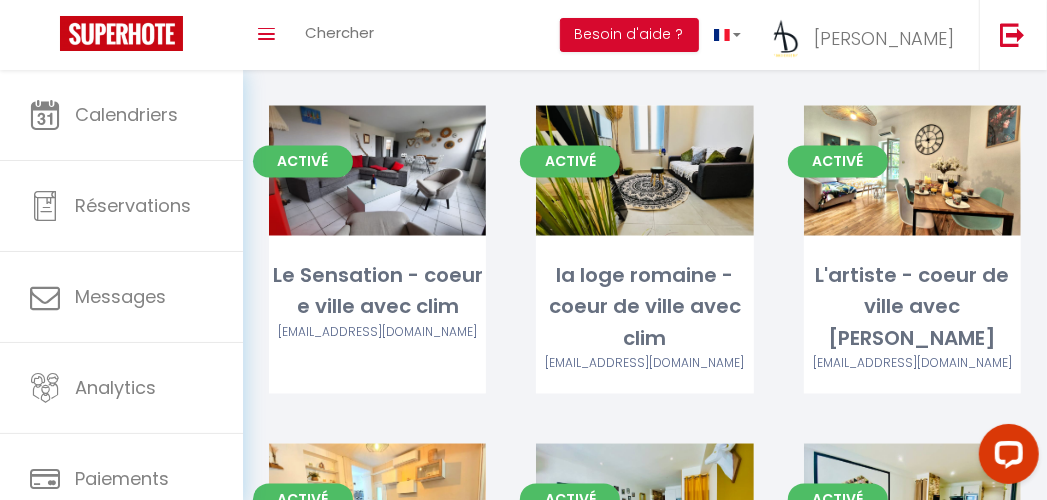 scroll, scrollTop: 1777, scrollLeft: 0, axis: vertical 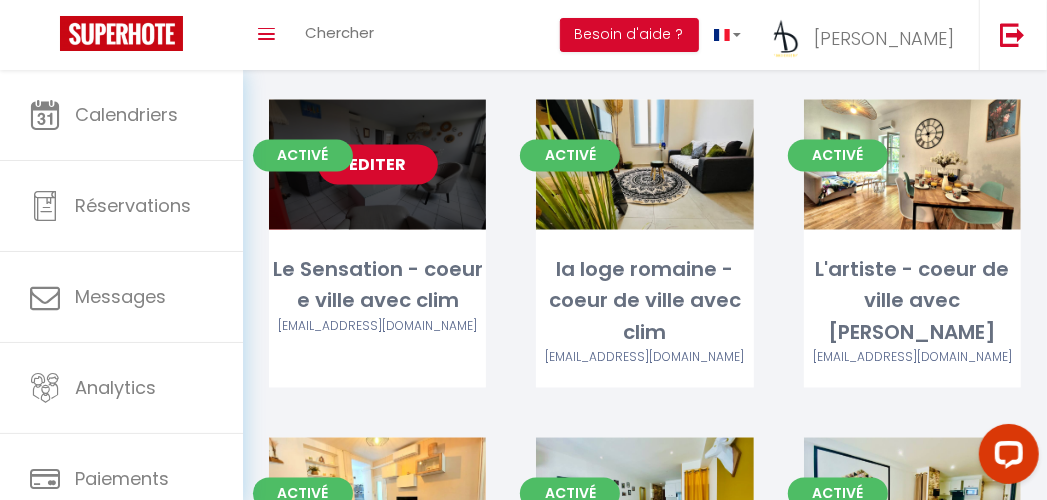 click on "Editer" at bounding box center [378, 165] 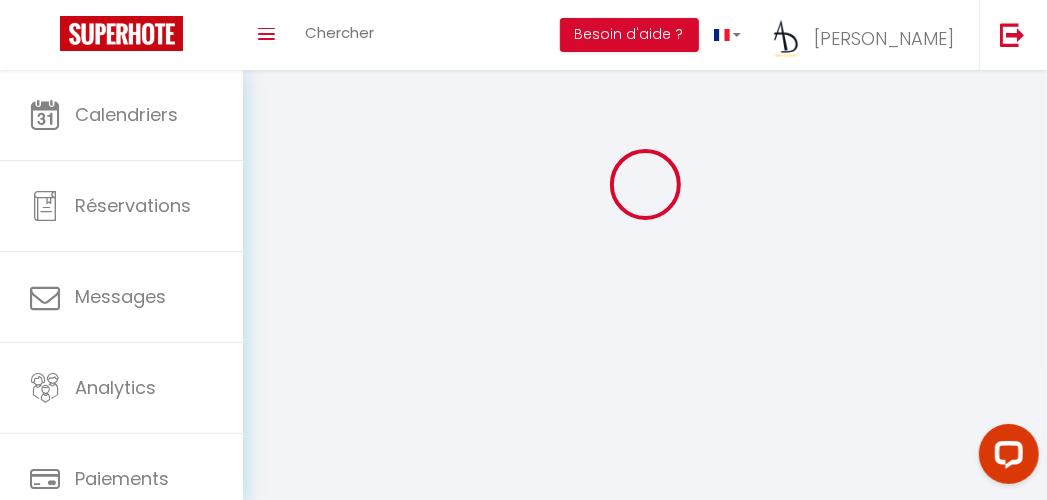 scroll, scrollTop: 0, scrollLeft: 0, axis: both 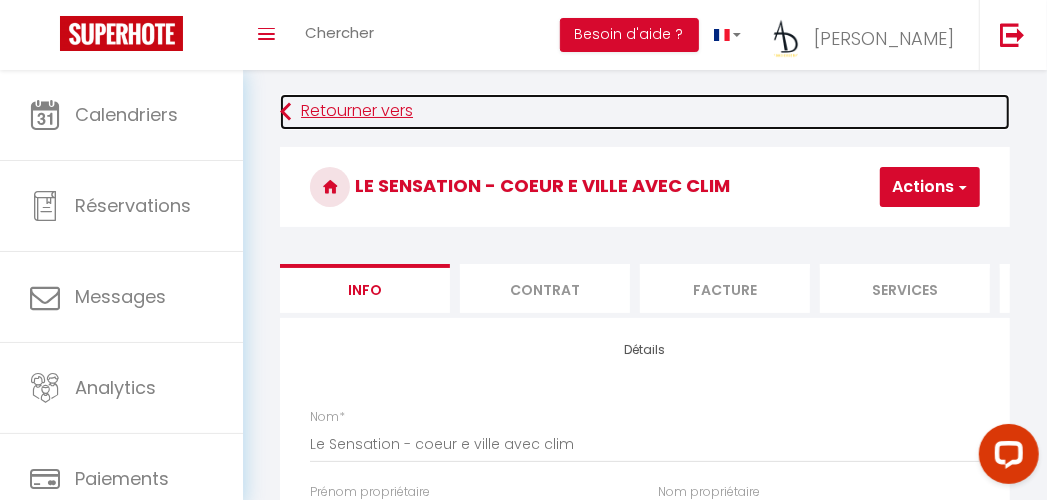 click at bounding box center [285, 112] 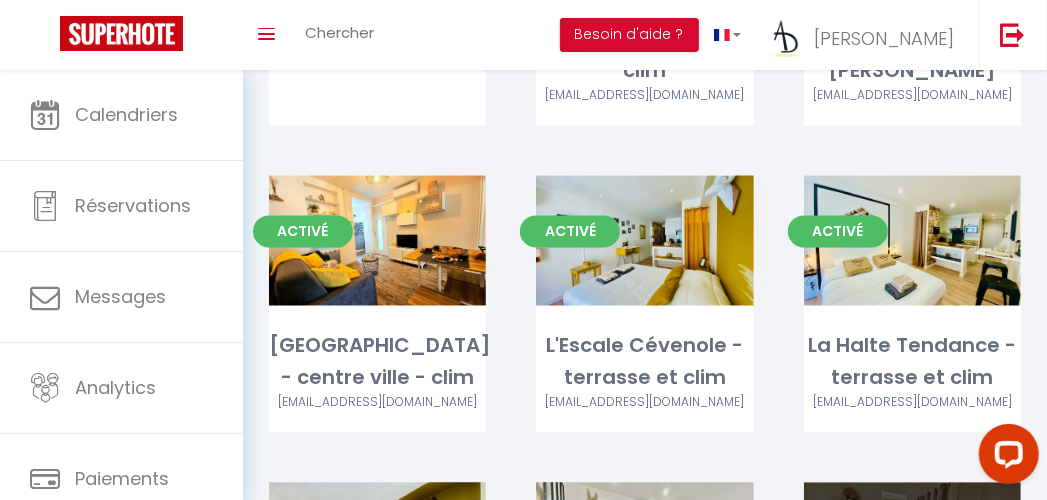scroll, scrollTop: 2084, scrollLeft: 0, axis: vertical 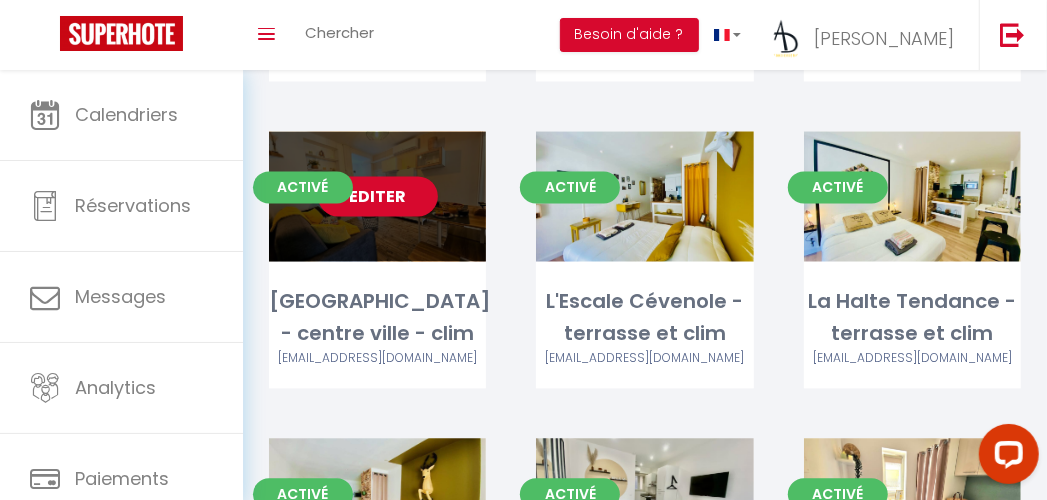 click on "Editer" at bounding box center (377, 196) 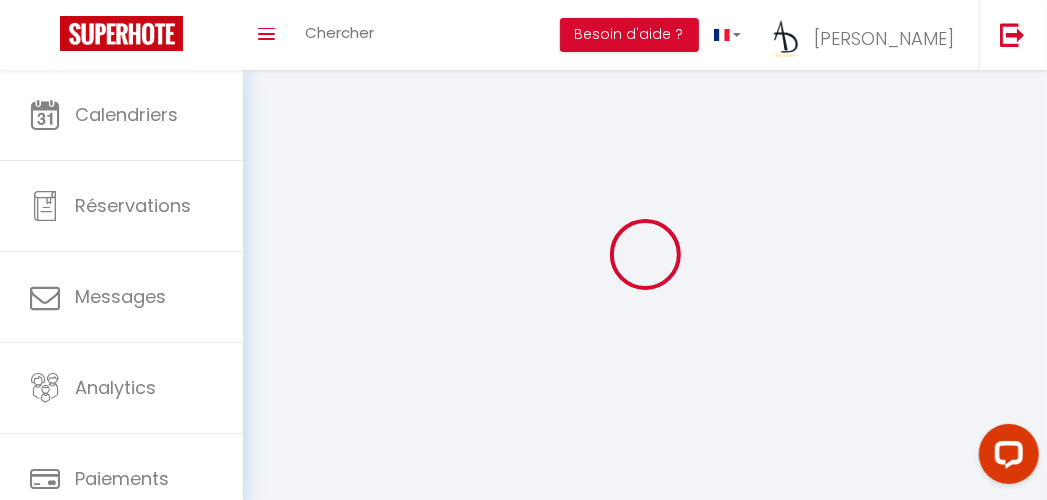 scroll, scrollTop: 58, scrollLeft: 0, axis: vertical 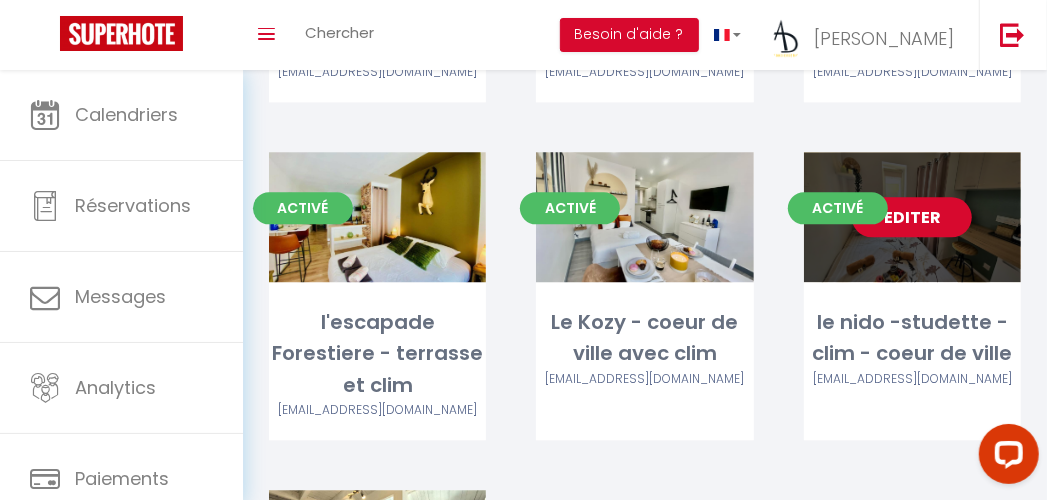 click on "Editer" at bounding box center (912, 217) 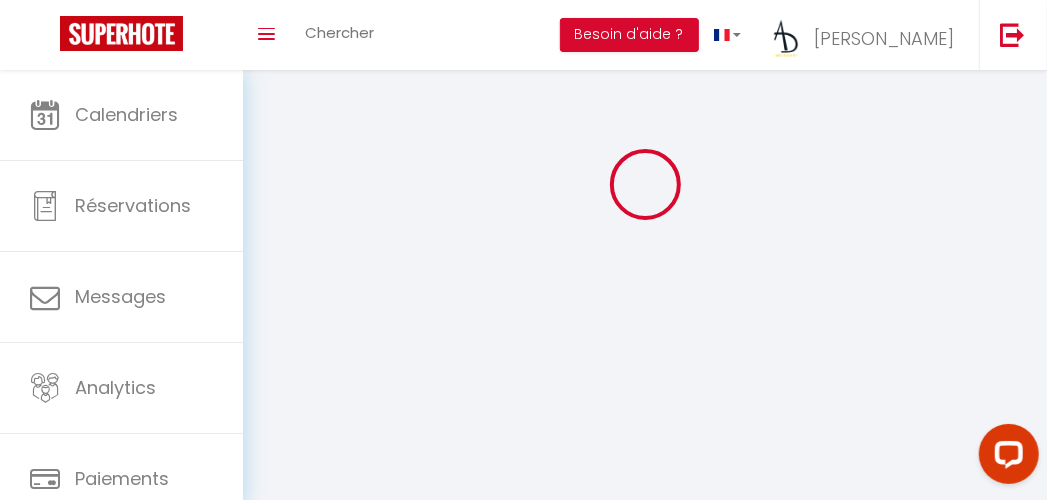 scroll, scrollTop: 0, scrollLeft: 0, axis: both 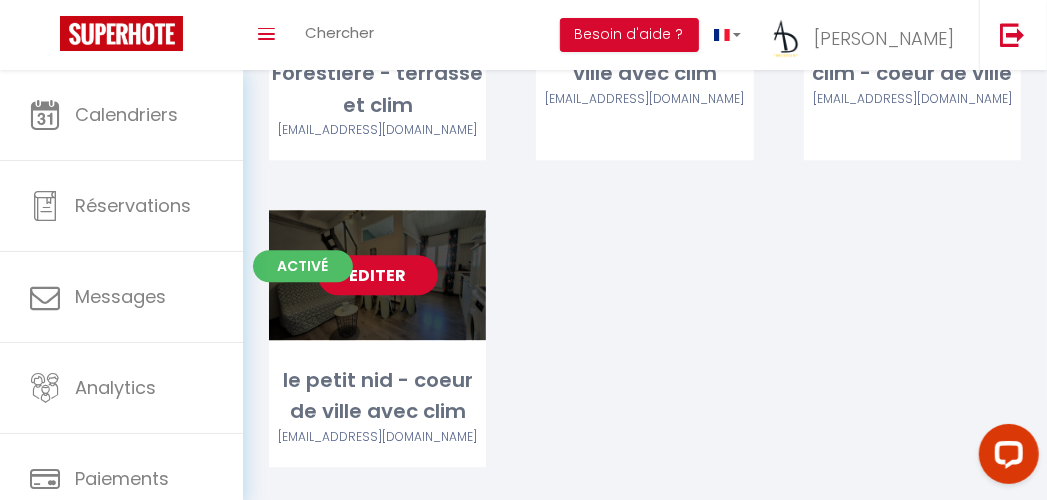 click on "Editer" at bounding box center (378, 275) 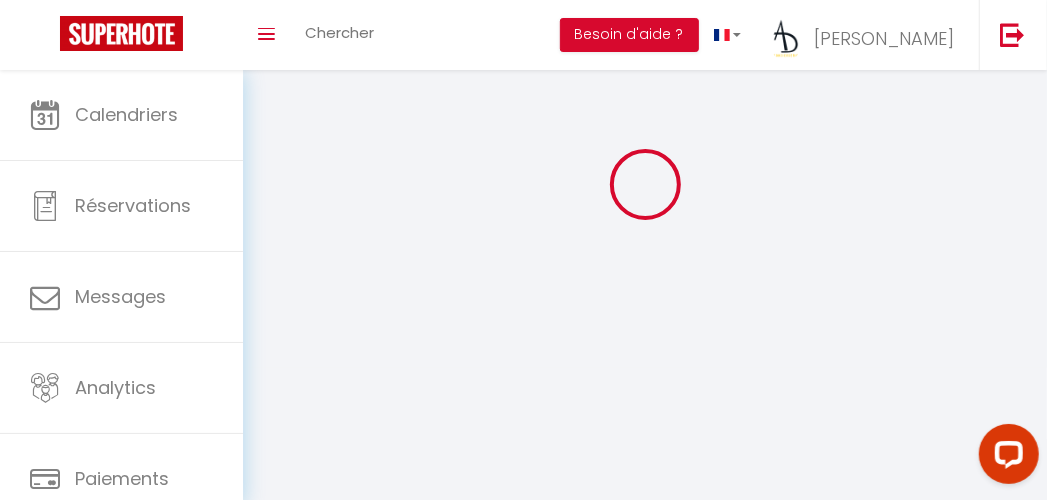 scroll, scrollTop: 0, scrollLeft: 0, axis: both 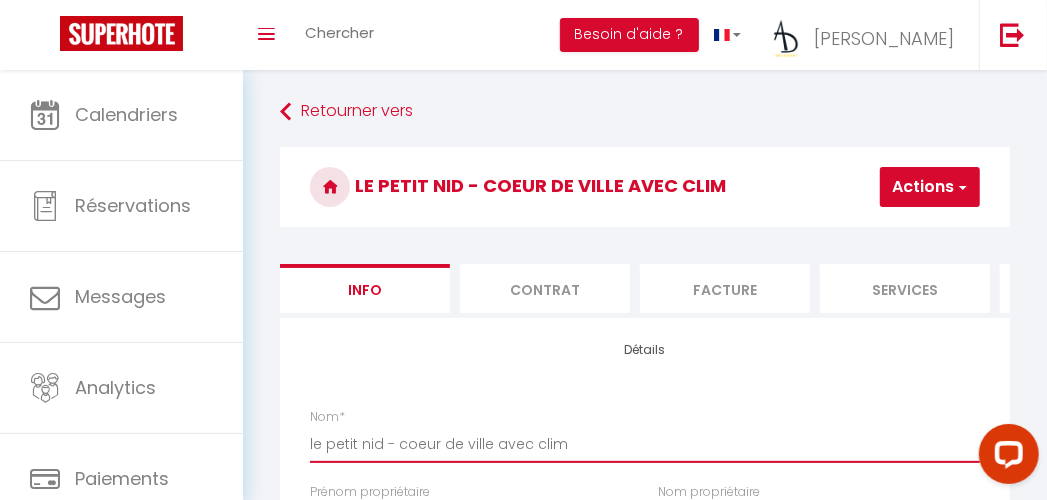 drag, startPoint x: 701, startPoint y: 463, endPoint x: 682, endPoint y: 167, distance: 296.60916 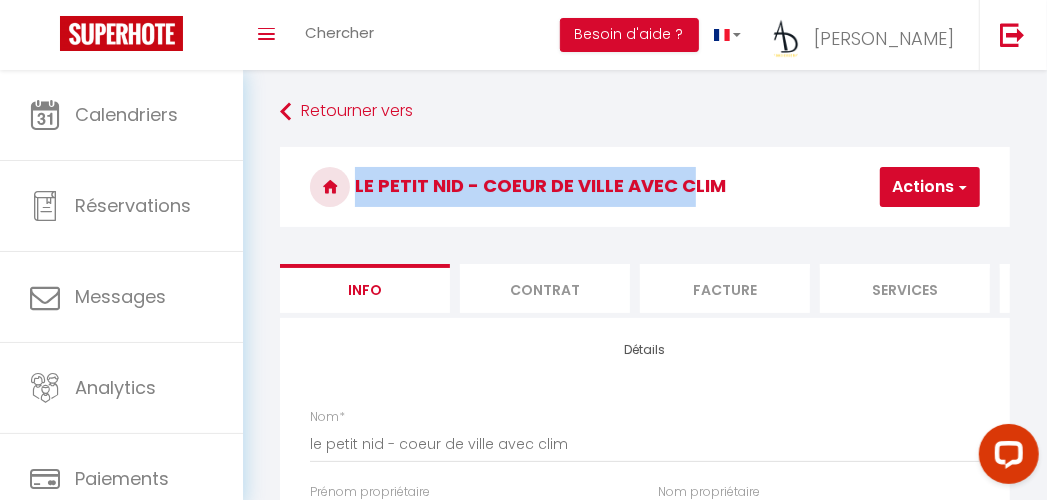click on "le petit nid - coeur de ville avec clim" at bounding box center [645, 187] 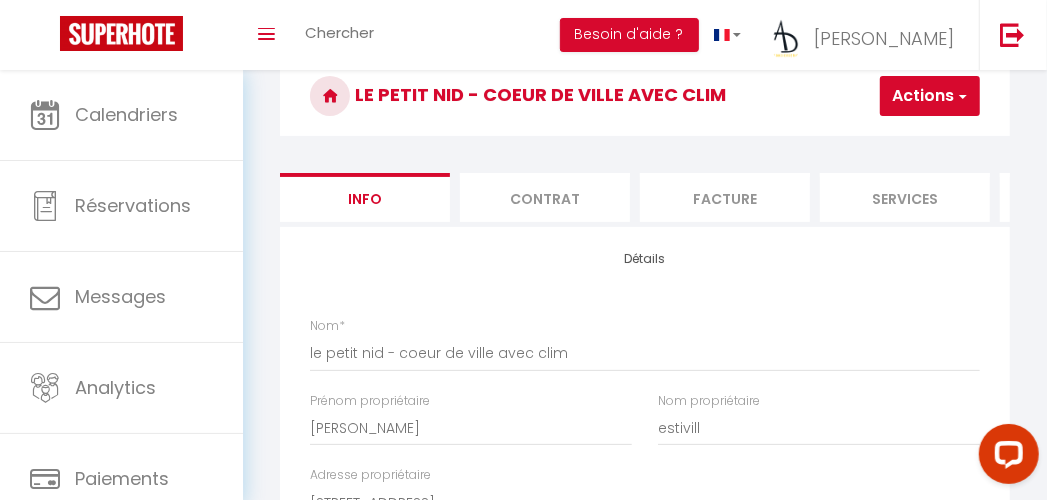 scroll, scrollTop: 173, scrollLeft: 0, axis: vertical 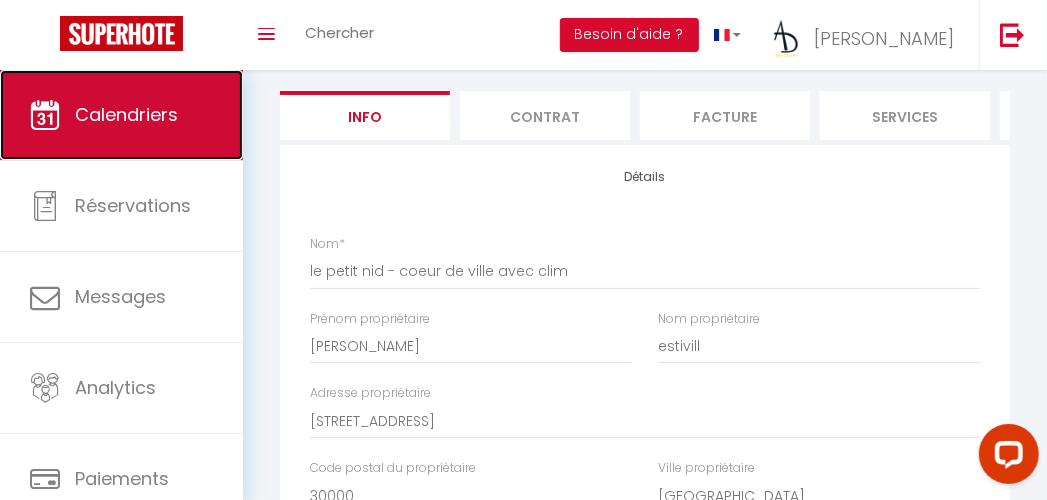 click on "Calendriers" at bounding box center (121, 115) 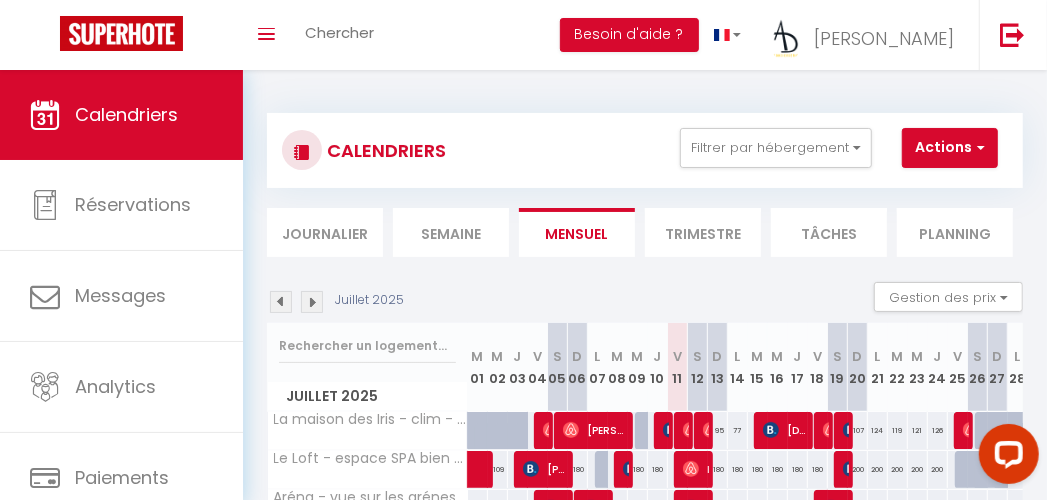 scroll, scrollTop: 445, scrollLeft: 0, axis: vertical 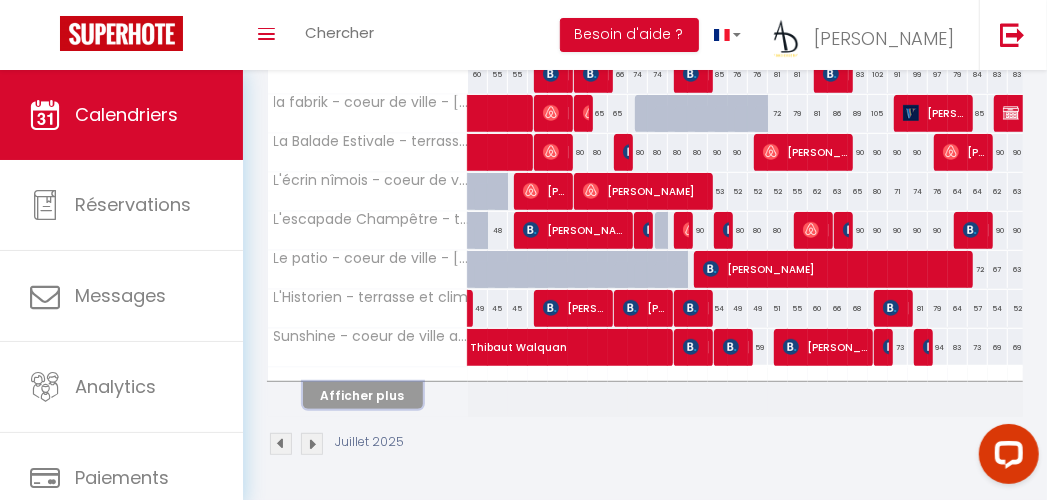 click on "Afficher plus" at bounding box center [363, 395] 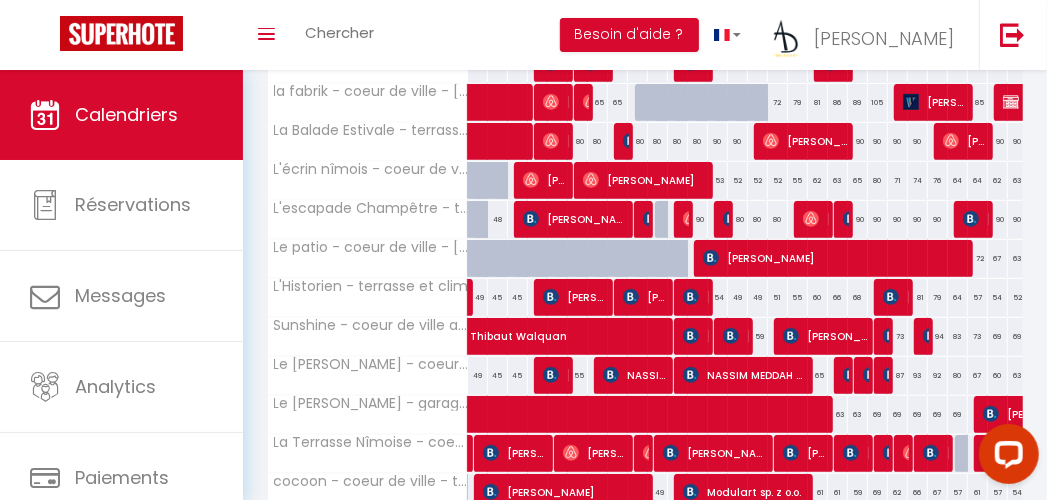 scroll, scrollTop: 834, scrollLeft: 0, axis: vertical 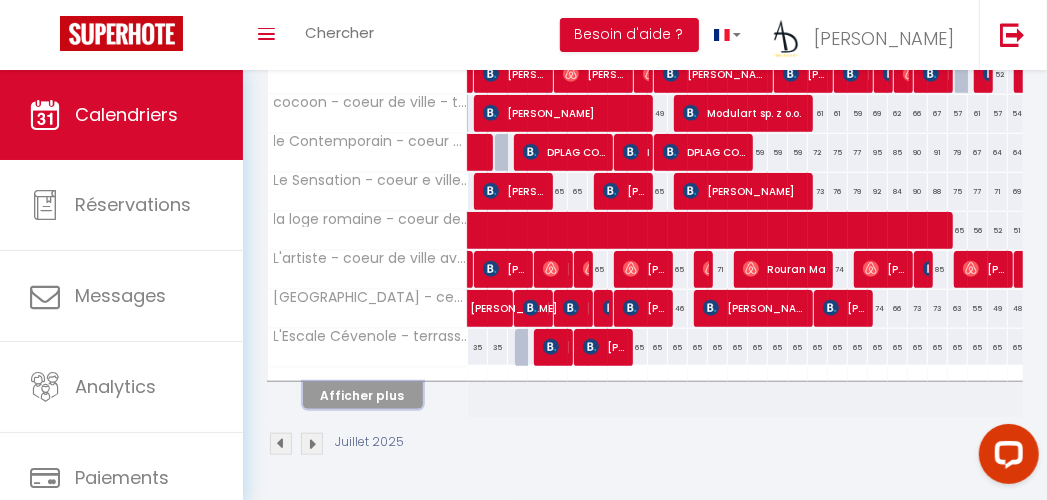 click on "Afficher plus" at bounding box center (363, 395) 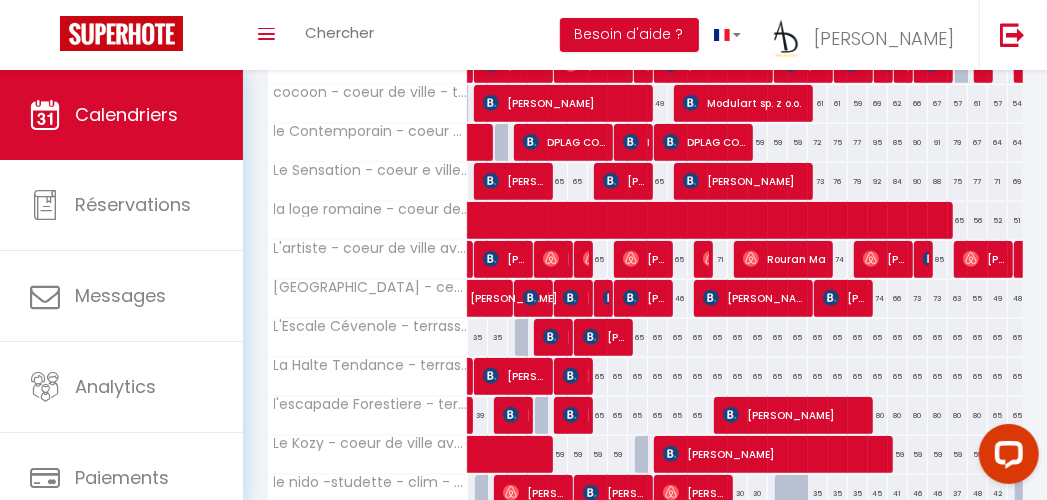 scroll, scrollTop: 979, scrollLeft: 0, axis: vertical 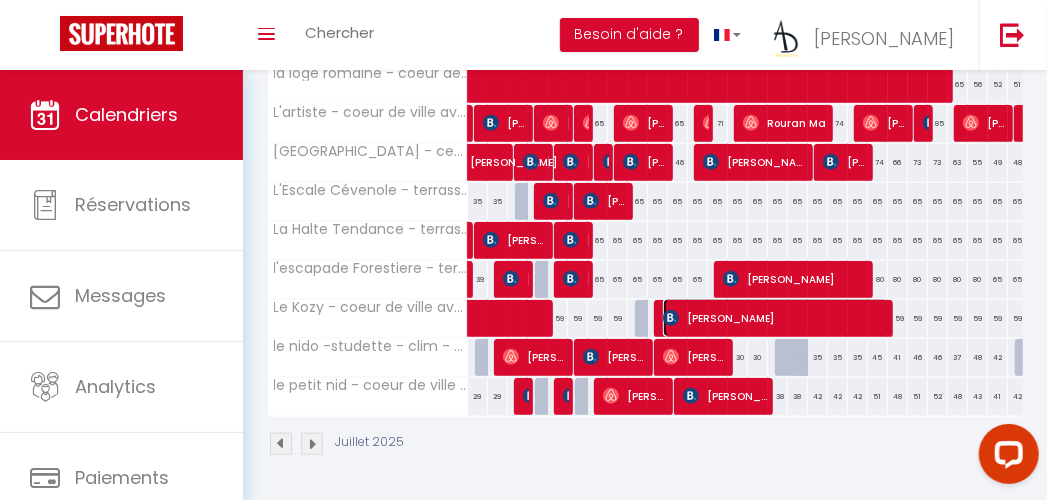 click at bounding box center (671, 318) 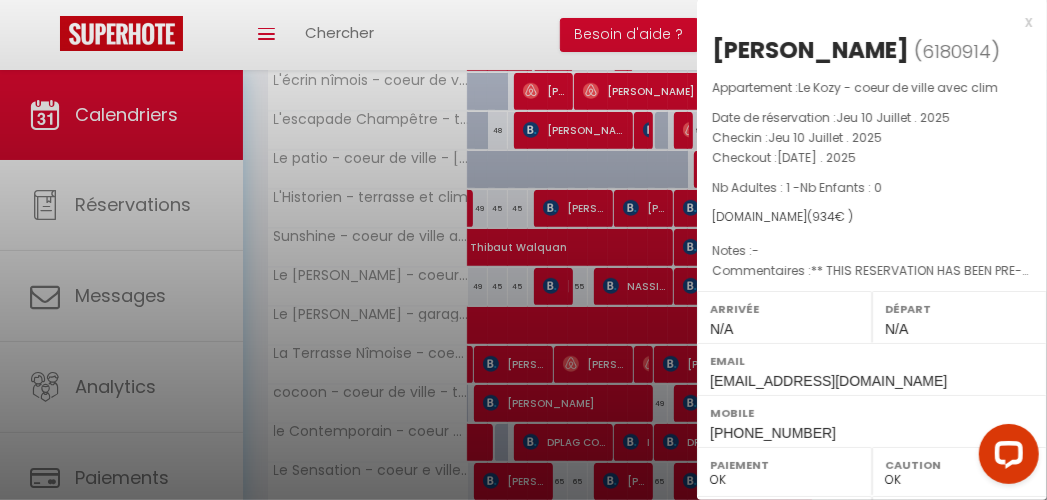 scroll, scrollTop: 0, scrollLeft: 0, axis: both 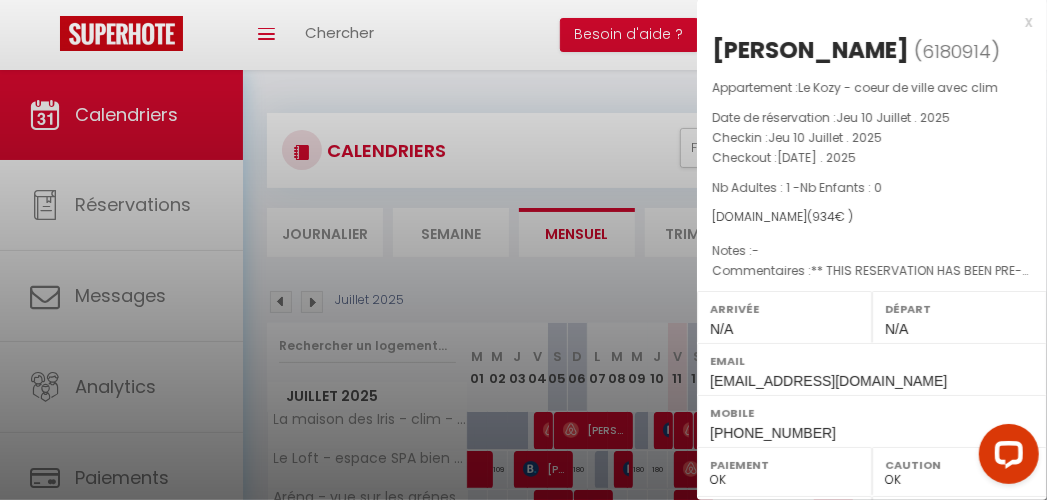 click on "x" at bounding box center (864, 22) 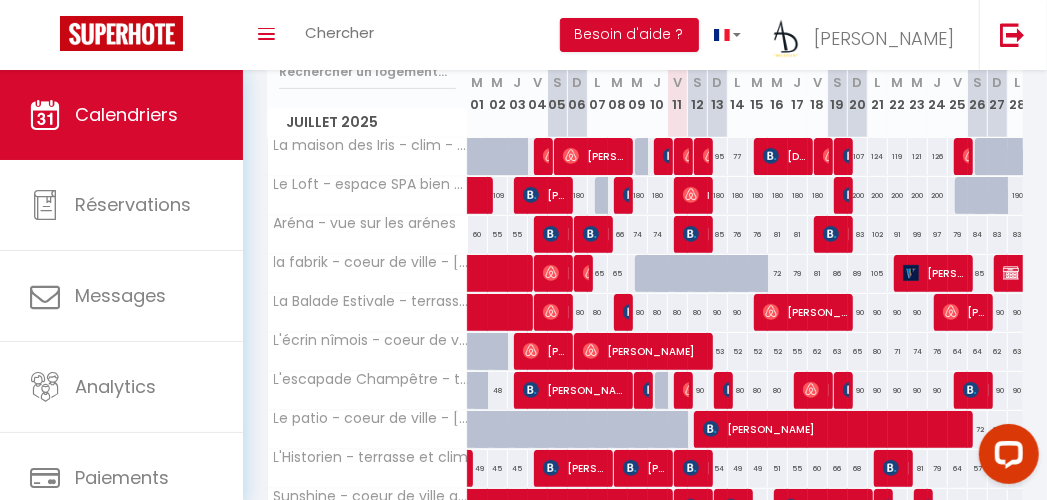 scroll, scrollTop: 291, scrollLeft: 0, axis: vertical 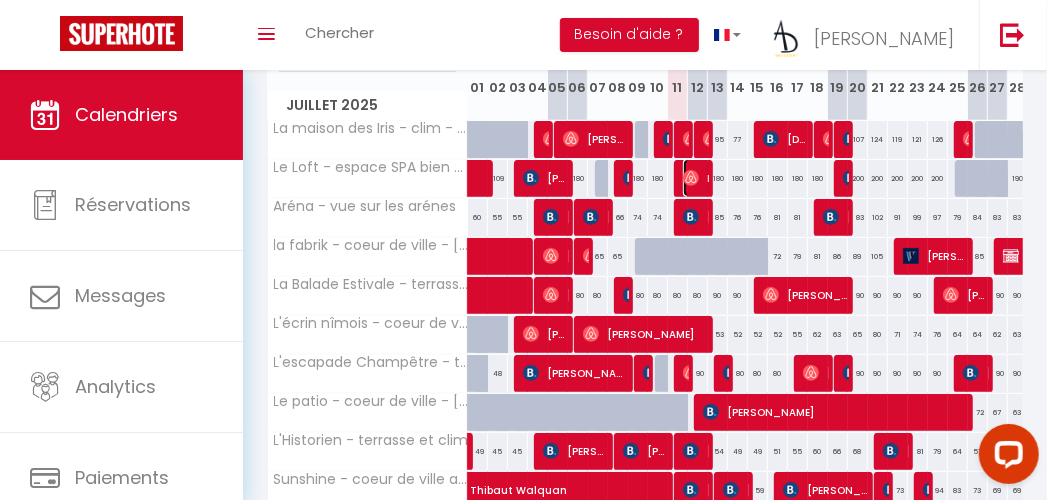 click on "Fatimata Diakhite" at bounding box center (696, 178) 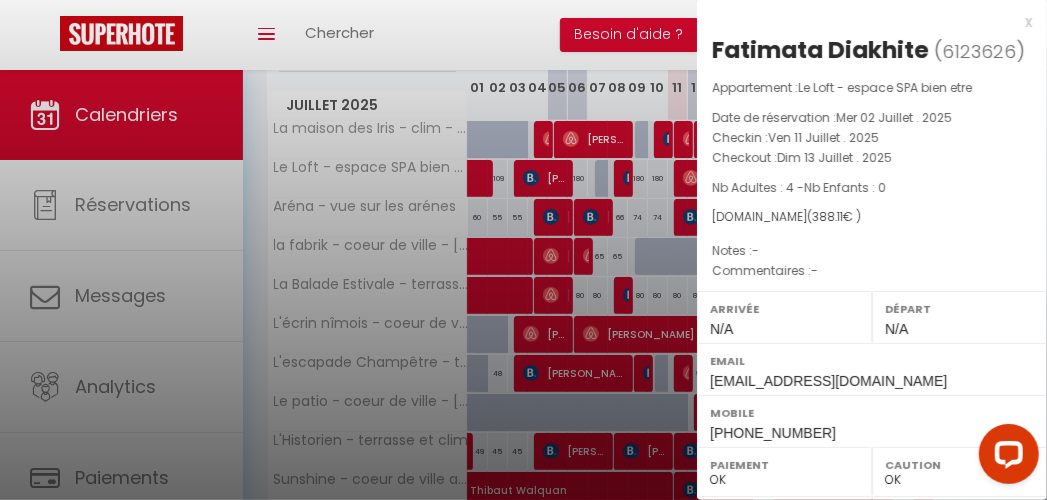 click on "x" at bounding box center (864, 22) 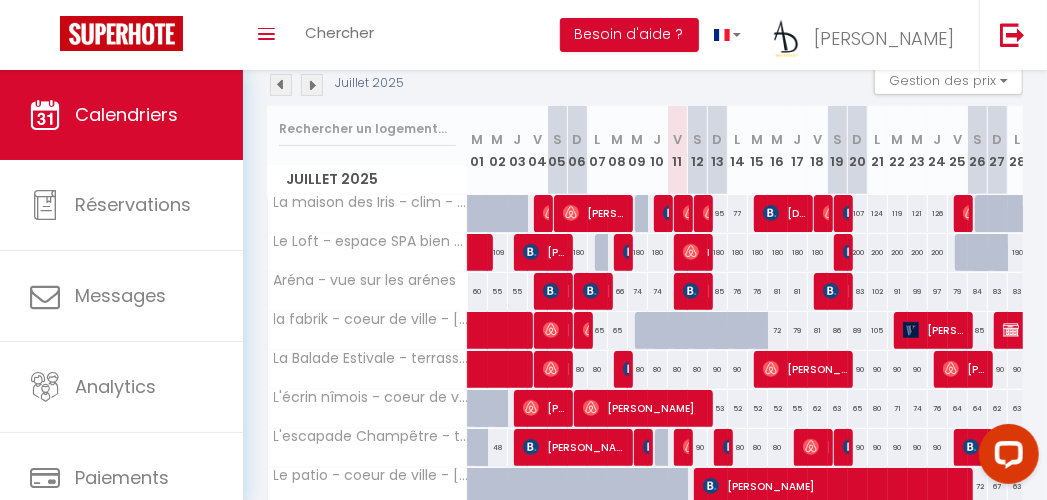 scroll, scrollTop: 210, scrollLeft: 0, axis: vertical 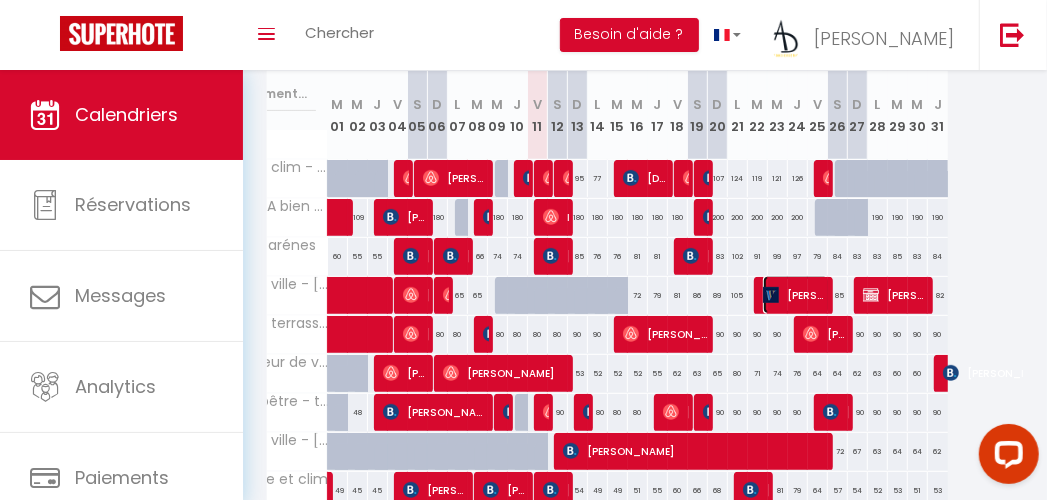 click on "[PERSON_NAME]" at bounding box center (796, 295) 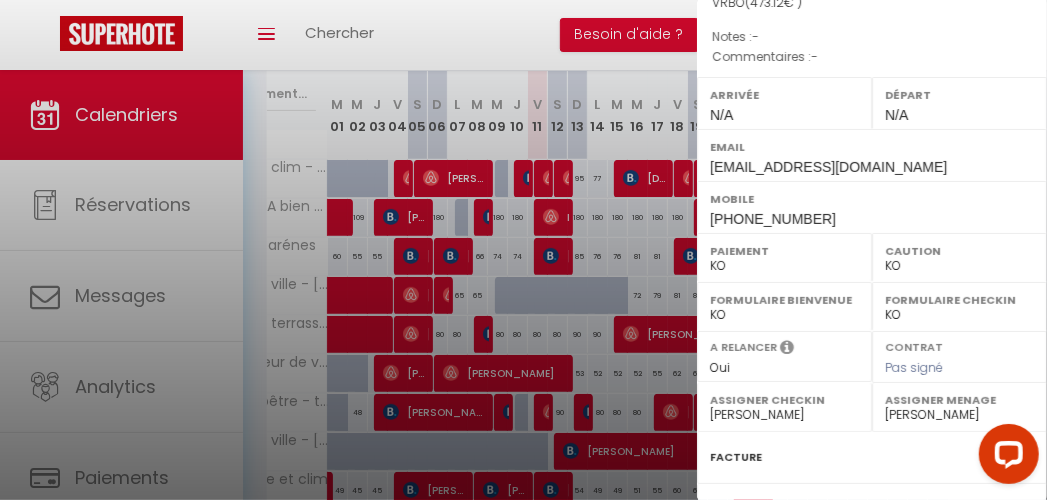 scroll, scrollTop: 461, scrollLeft: 0, axis: vertical 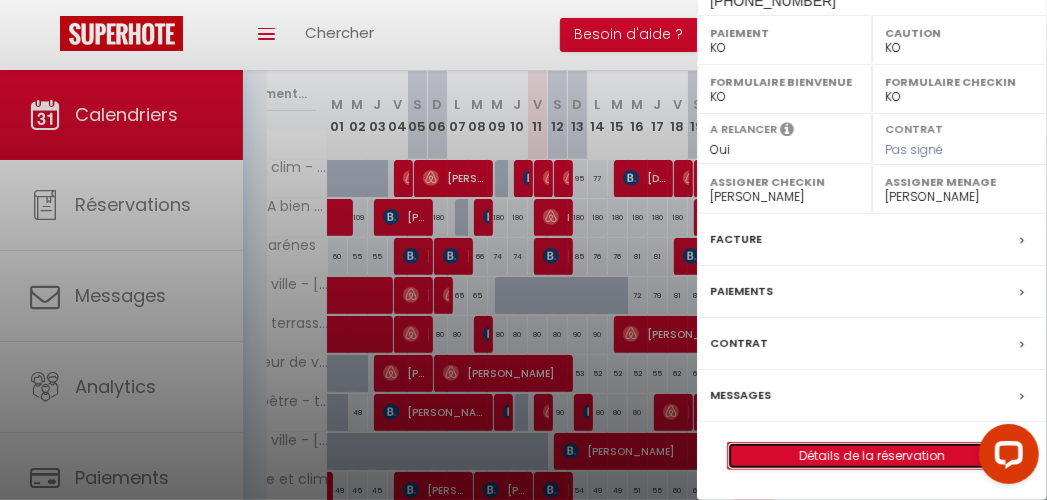 click on "Détails de la réservation" at bounding box center [872, 456] 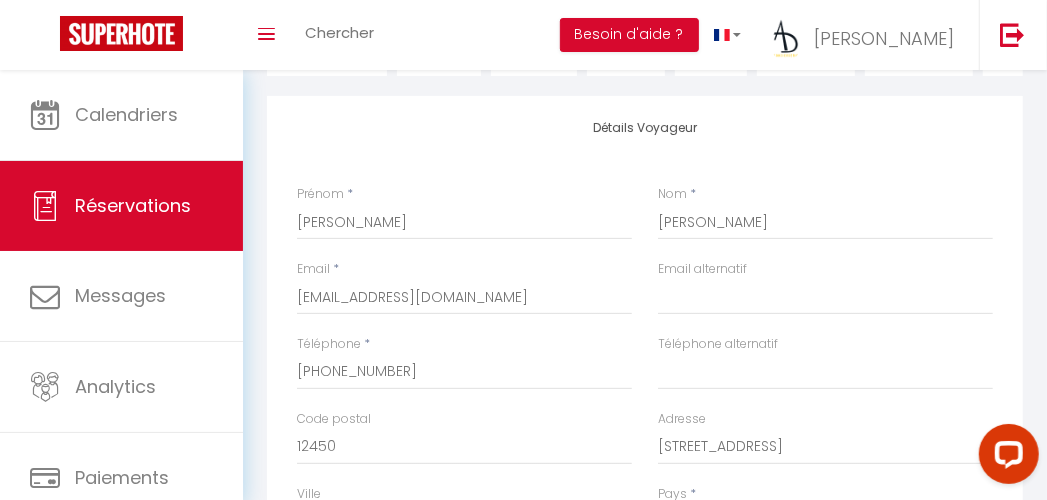 scroll, scrollTop: 0, scrollLeft: 0, axis: both 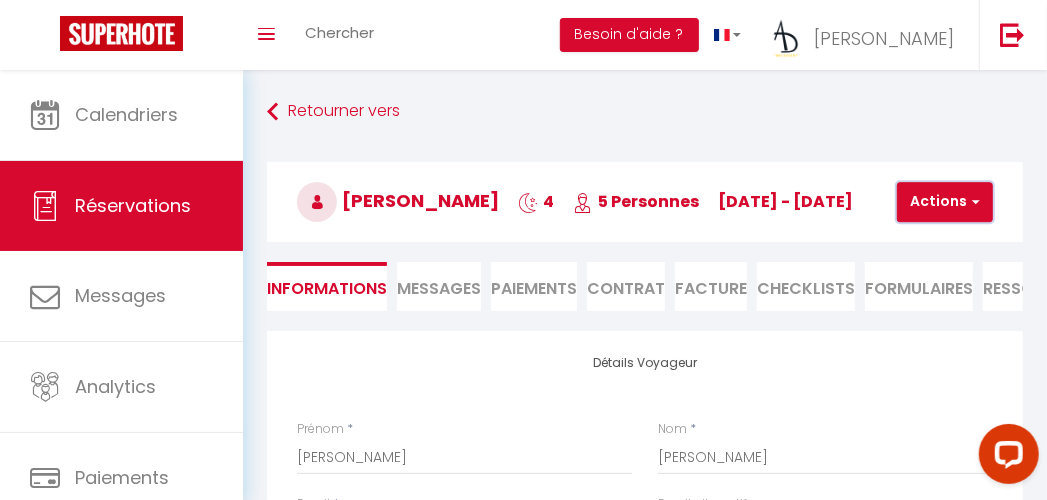 click on "Actions" at bounding box center (945, 202) 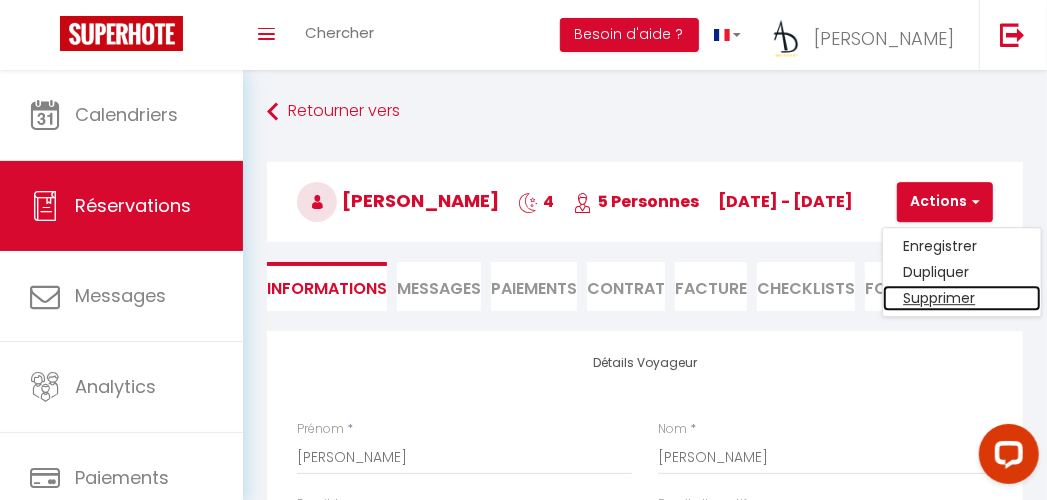 click on "Supprimer" at bounding box center [962, 298] 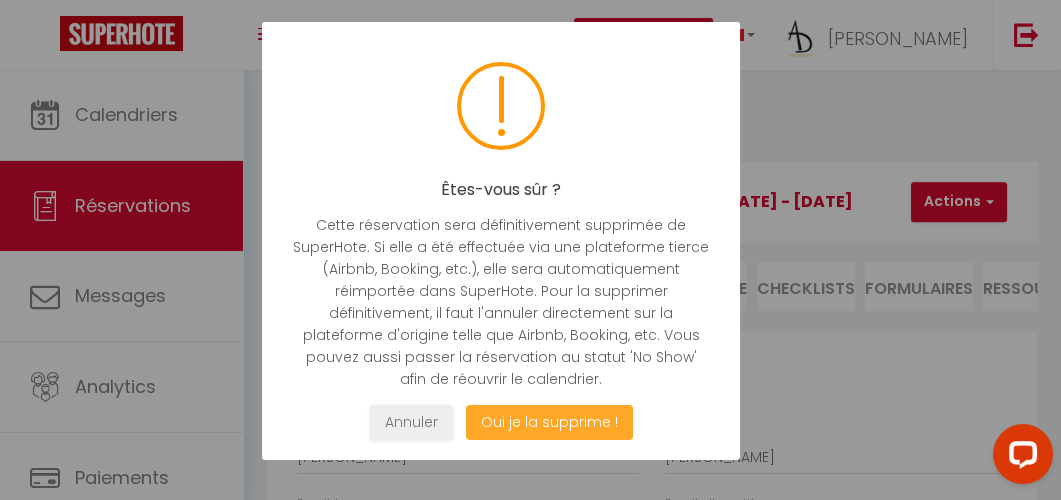 click on "Oui je la supprime !" at bounding box center [548, 422] 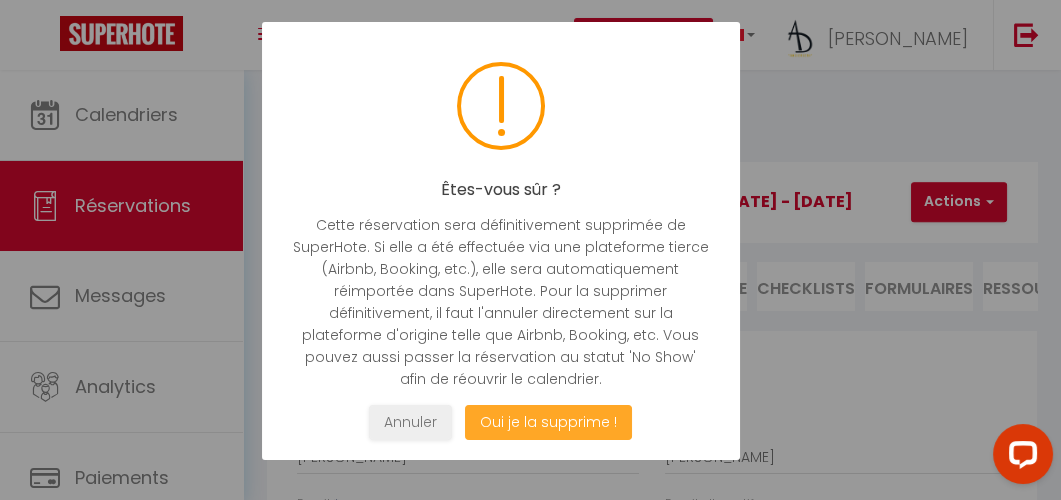 click on "Oui je la supprime !" at bounding box center (548, 422) 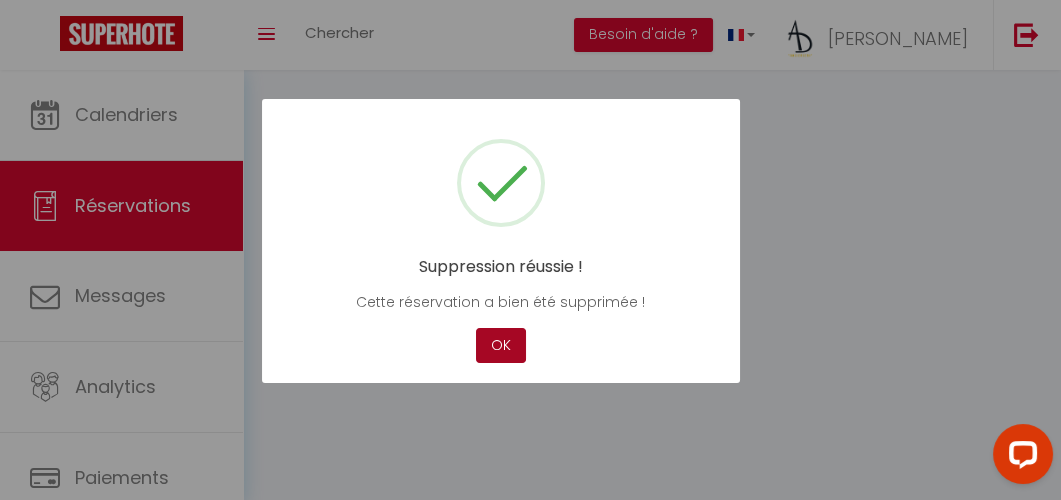 click on "×     Toggle navigation       Toggle Search     Toggle menubar     Chercher   BUTTON
Besoin d'aide ?
[PERSON_NAME]        Équipe     Résultat de la recherche   Aucun résultat     Calendriers     Réservations     Messages     Analytics      Paiements     Hébergement     Notifications                 Résultat de la recherche   Id   Appart   Voyageur    Checkin   Checkout   Nuits   Pers.   Plateforme   Statut     Résultat de la recherche   Aucun résultat         Bookings         Tous les statuts   Annulé   Confirmé   Non Confirmé   Tout sauf annulé   No Show   Request
Filtrer par hébergement
Actions
Nouvelle Réservation   Exporter les réservations   Importer les réservations       Aucune réservation n'a été configurée   Configurer    x
( )    Appartement :    Date de réservation :    Checkin :" at bounding box center [530, 479] 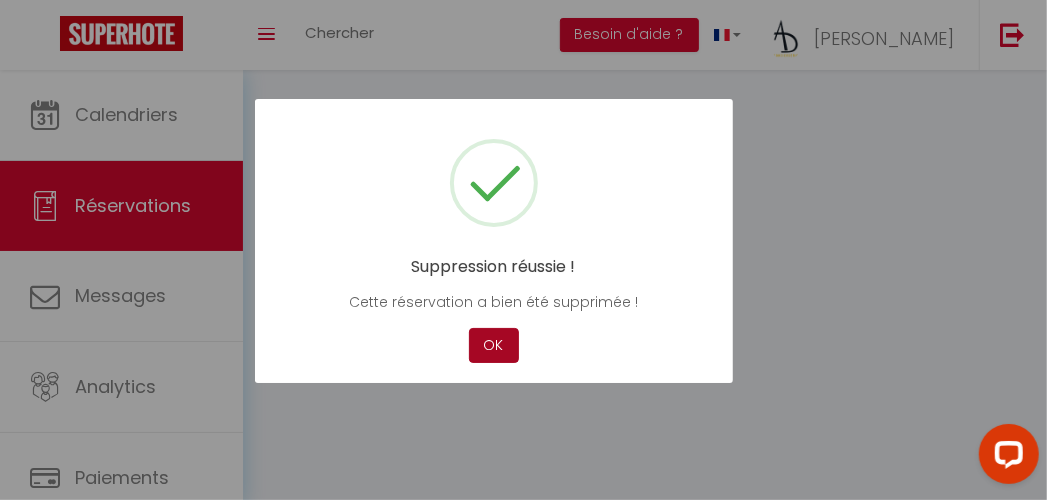 click on "OK" at bounding box center (494, 345) 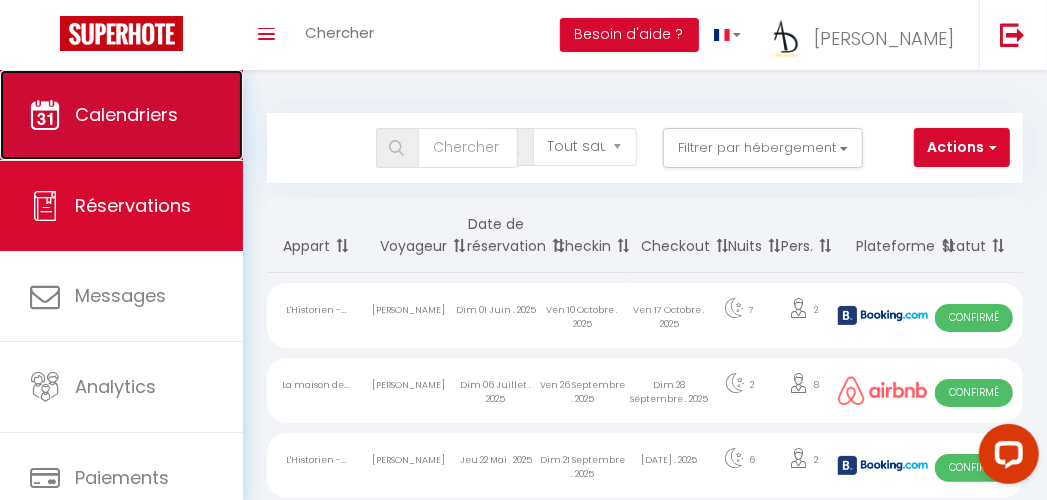 click on "Calendriers" at bounding box center [126, 114] 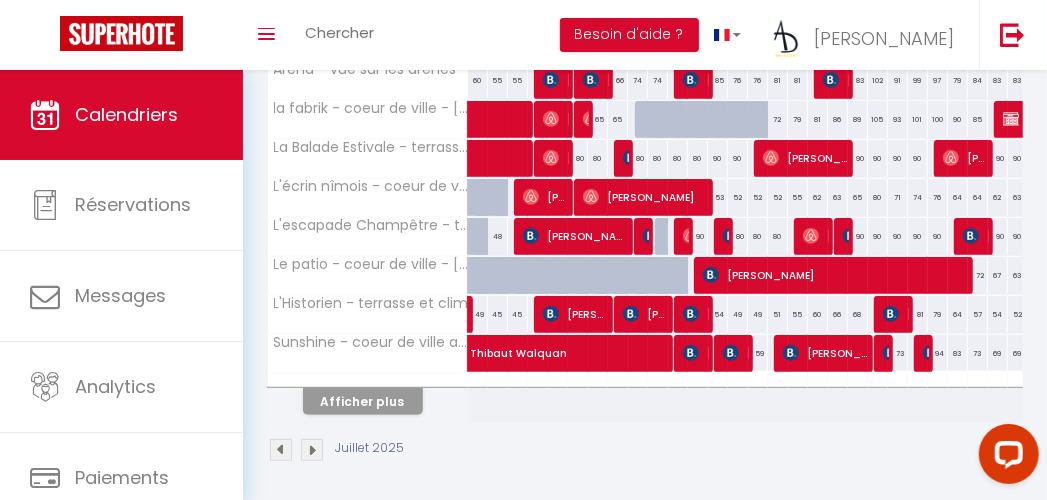 scroll, scrollTop: 445, scrollLeft: 0, axis: vertical 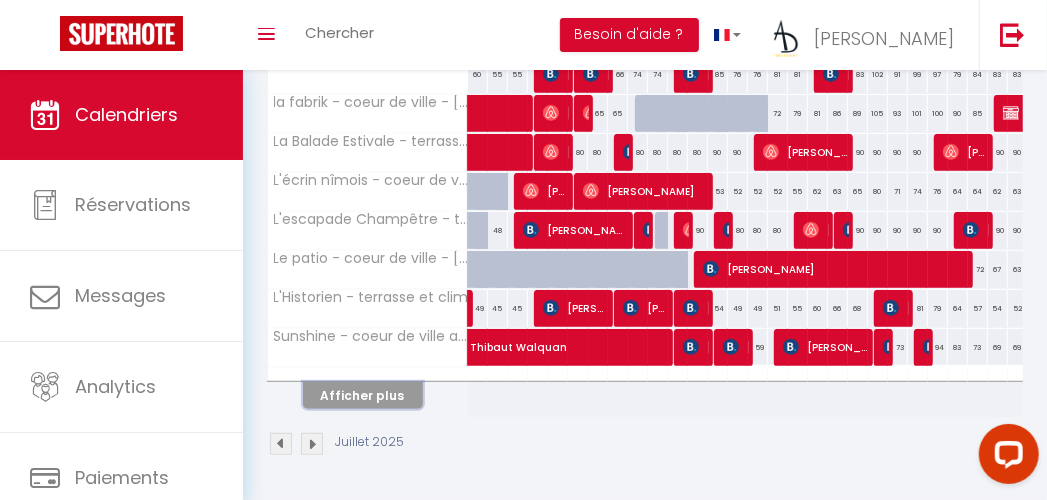 click on "Afficher plus" at bounding box center [363, 395] 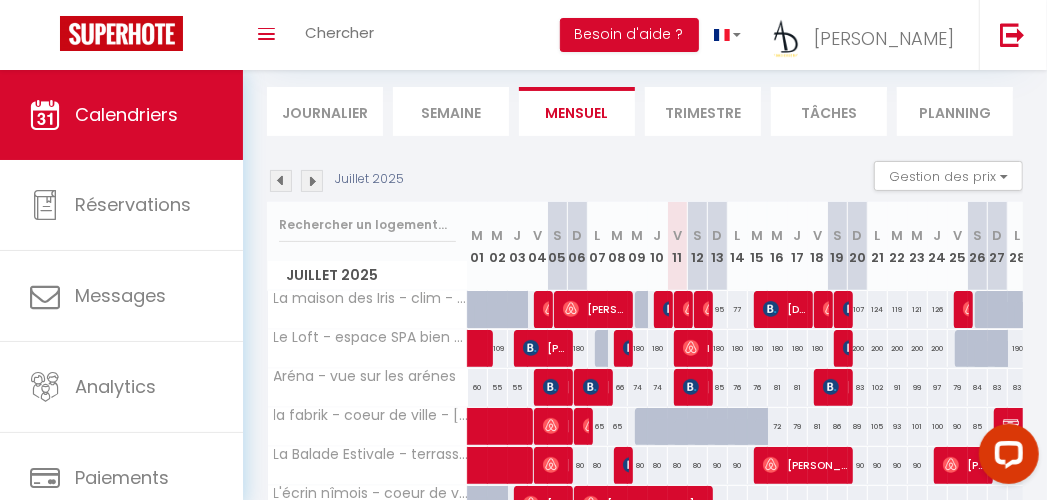 scroll, scrollTop: 0, scrollLeft: 0, axis: both 